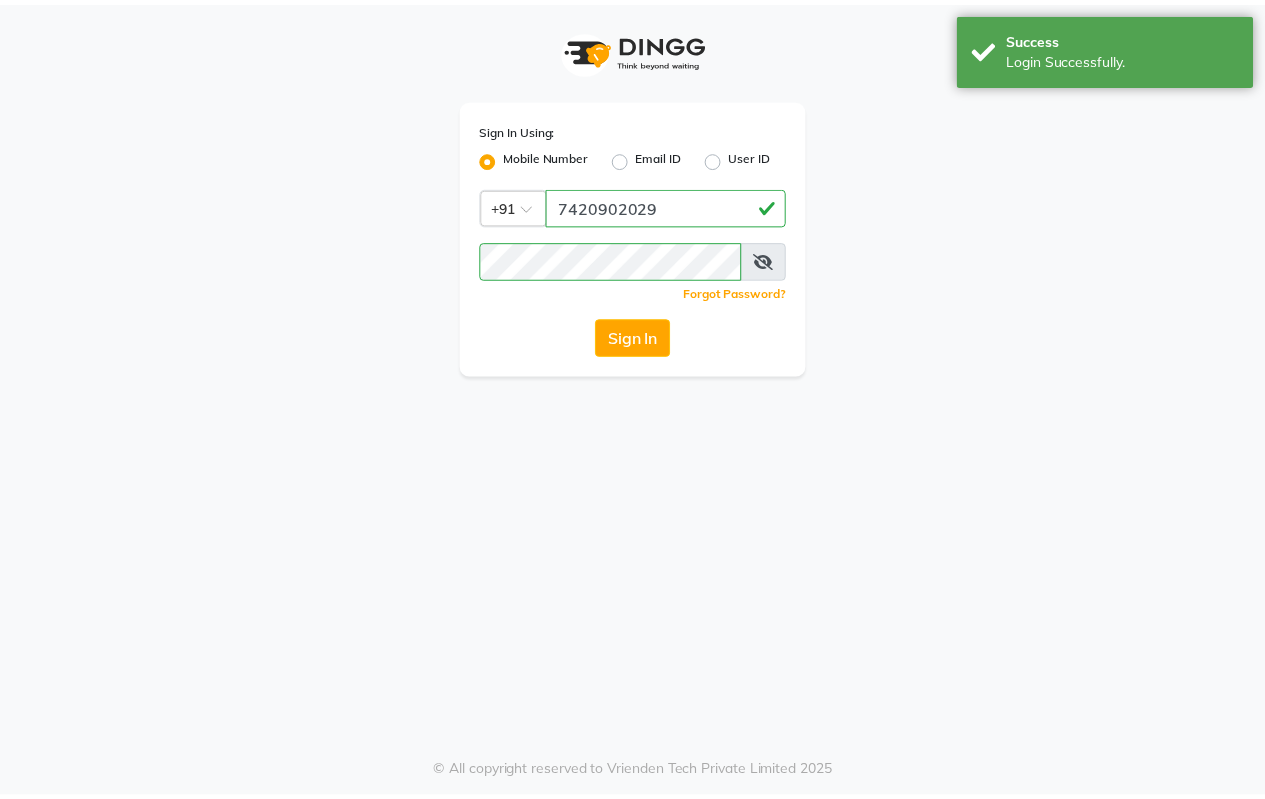 scroll, scrollTop: 0, scrollLeft: 0, axis: both 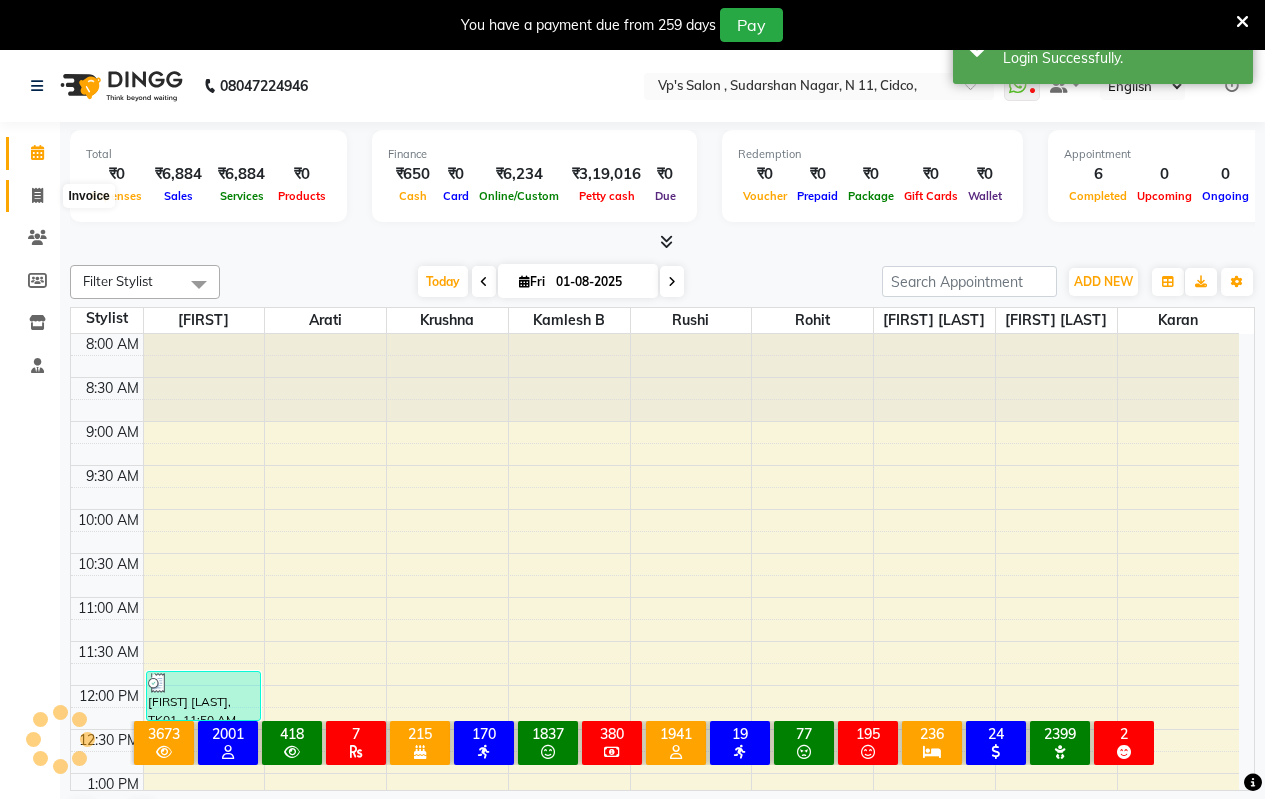click 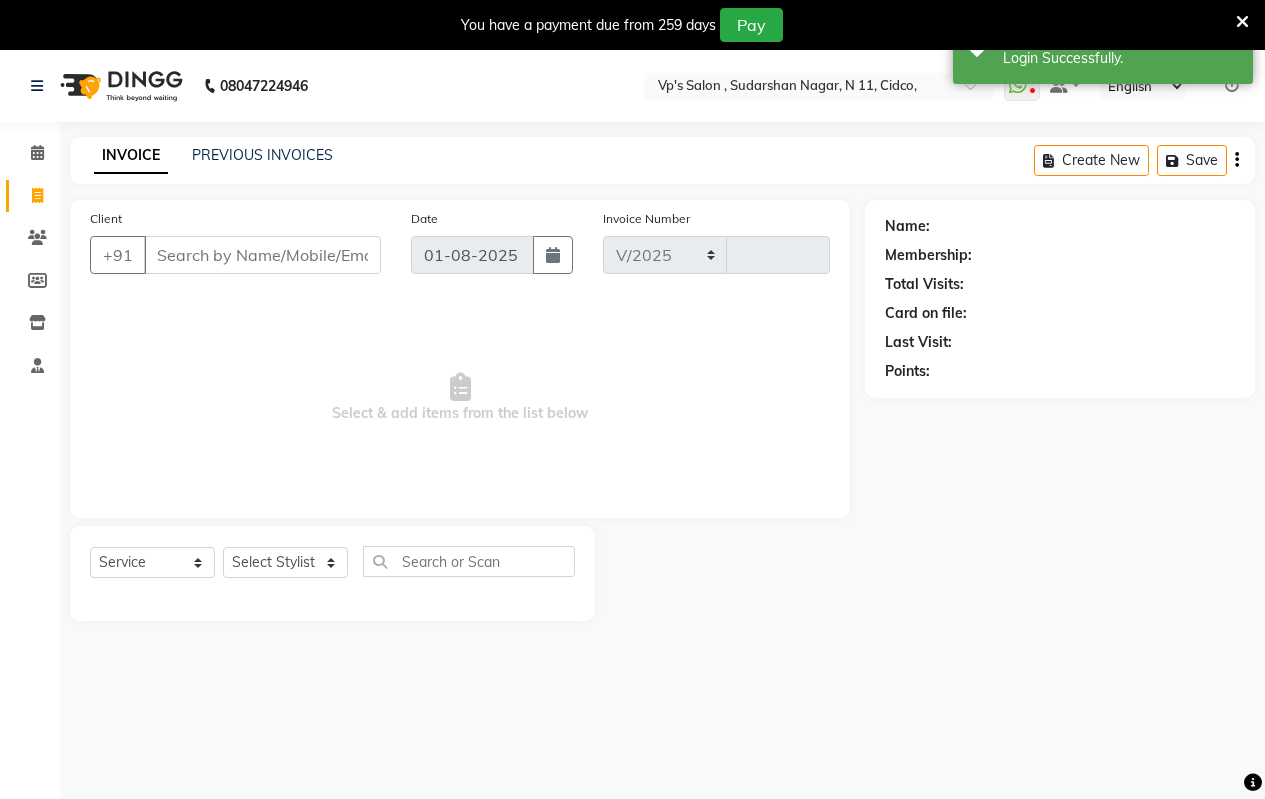 select on "4917" 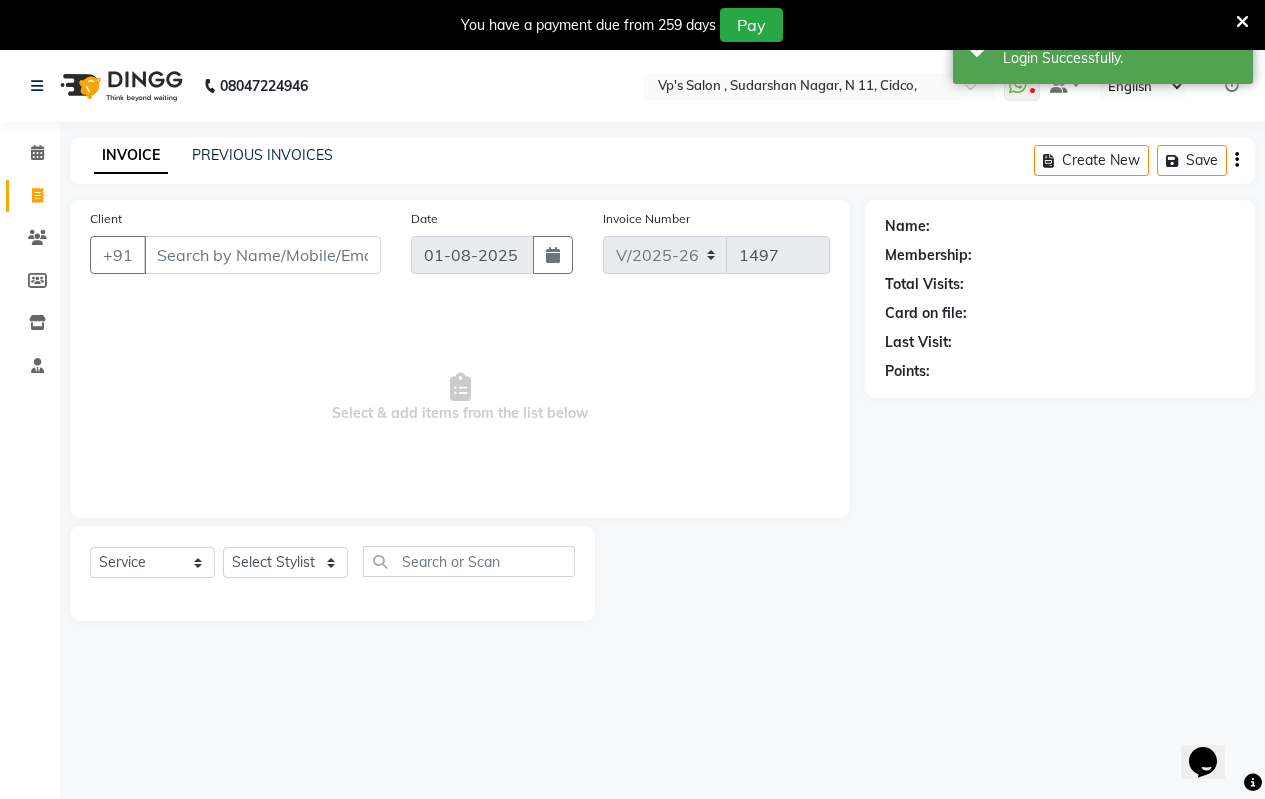 scroll, scrollTop: 0, scrollLeft: 0, axis: both 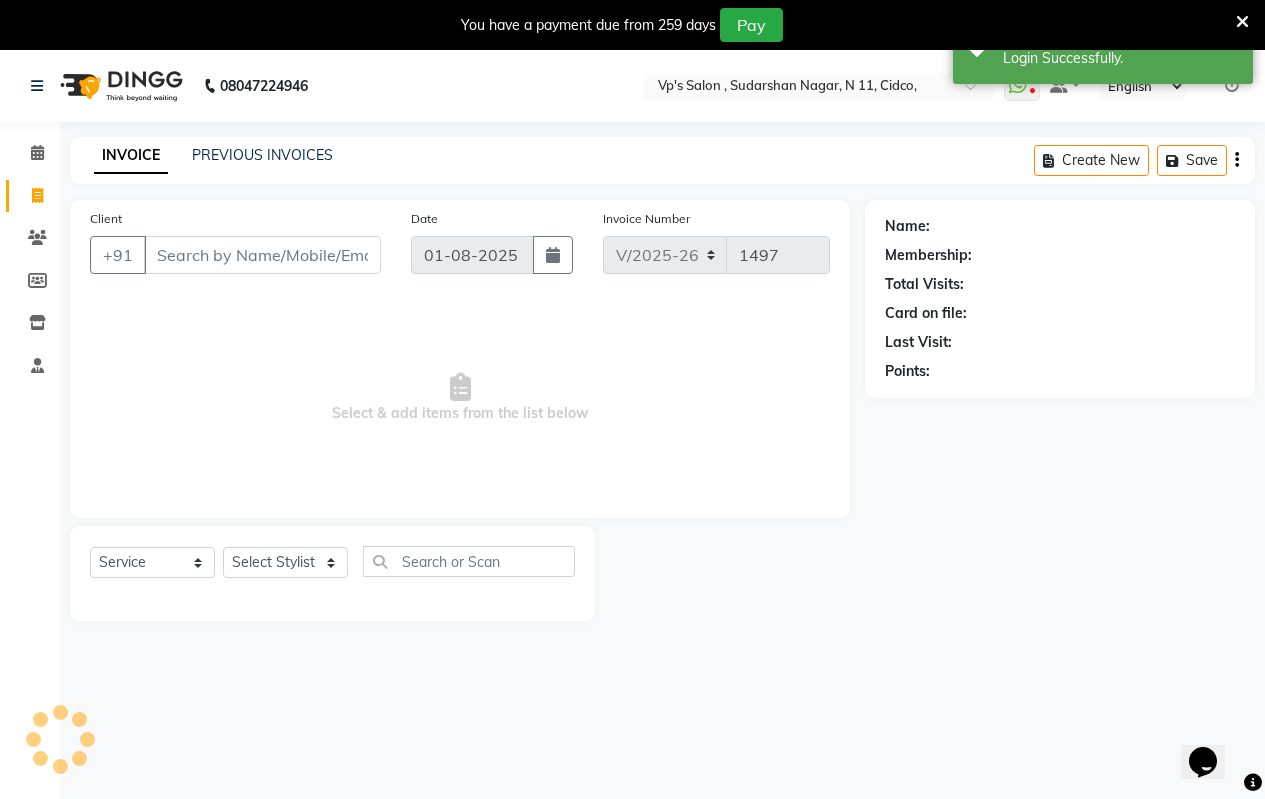 click on "Client" at bounding box center [262, 255] 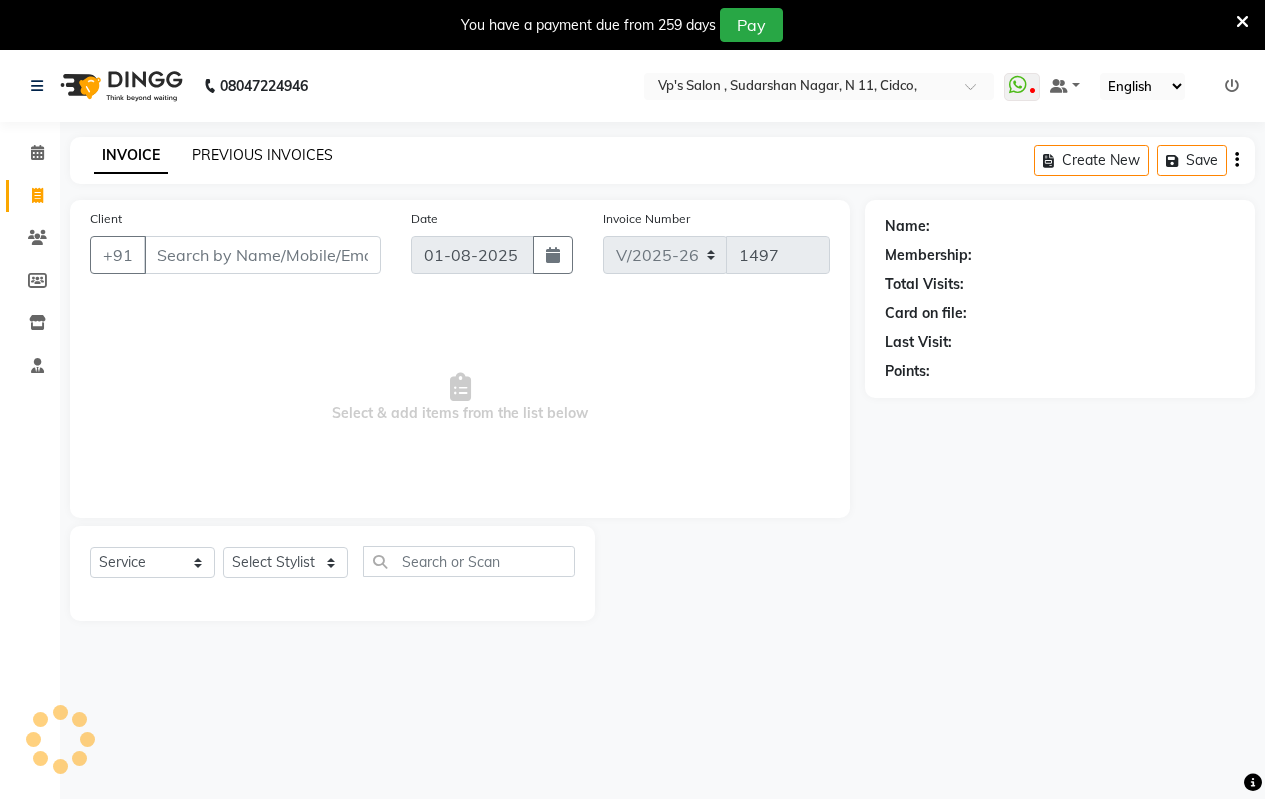 click on "PREVIOUS INVOICES" 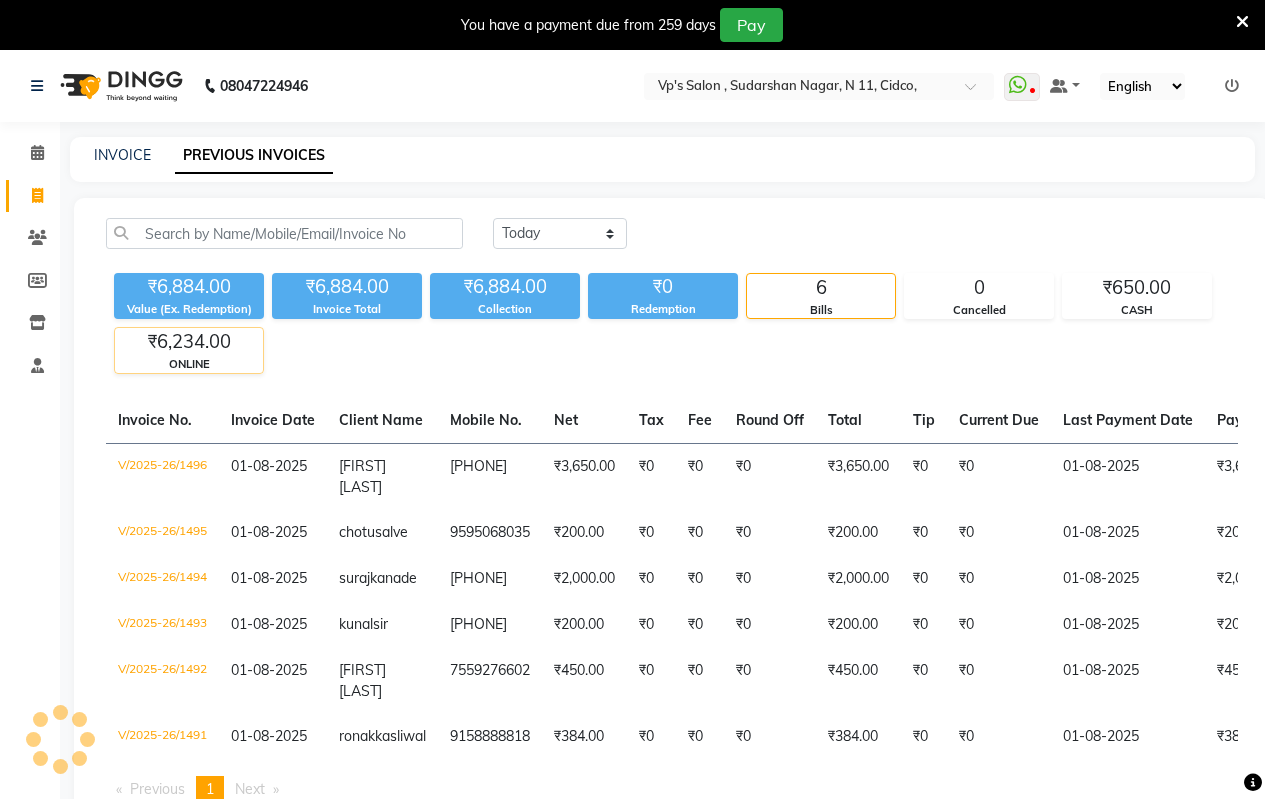click on "ONLINE" 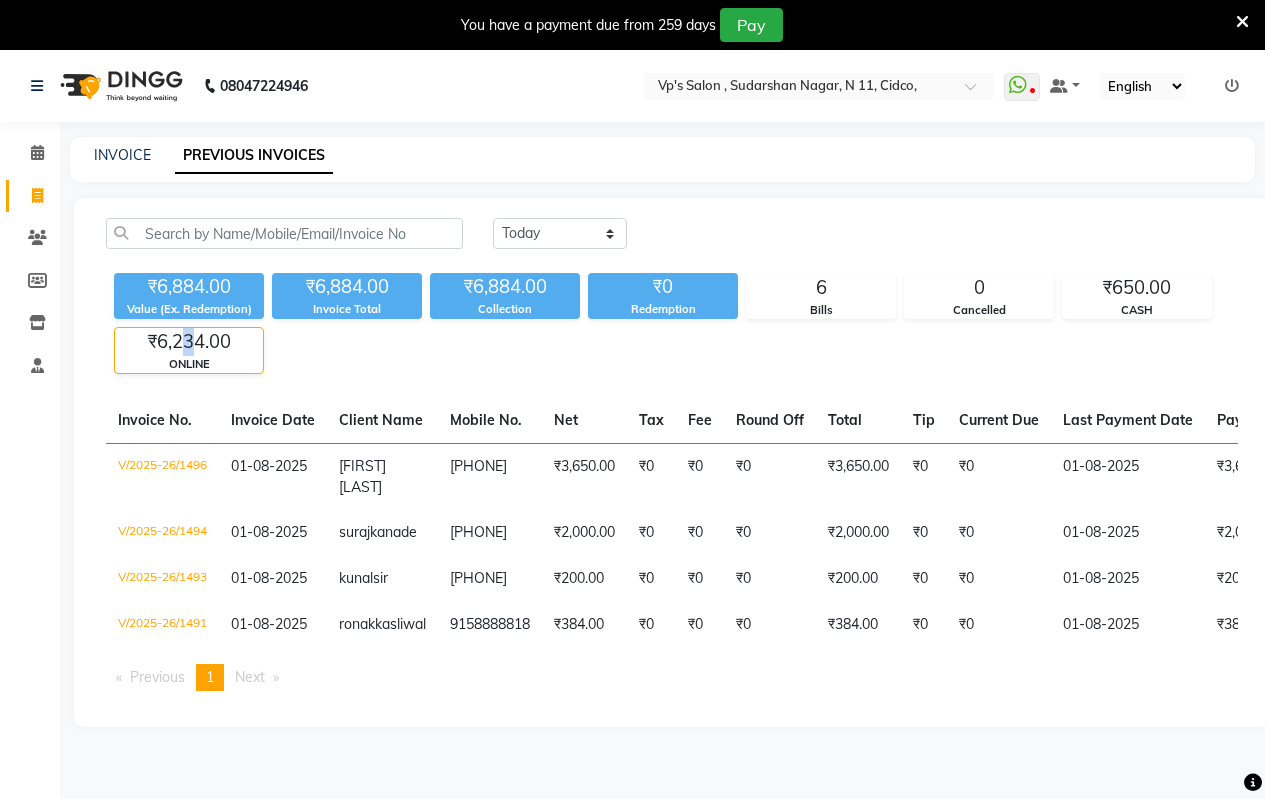 click on "₹6,234.00" 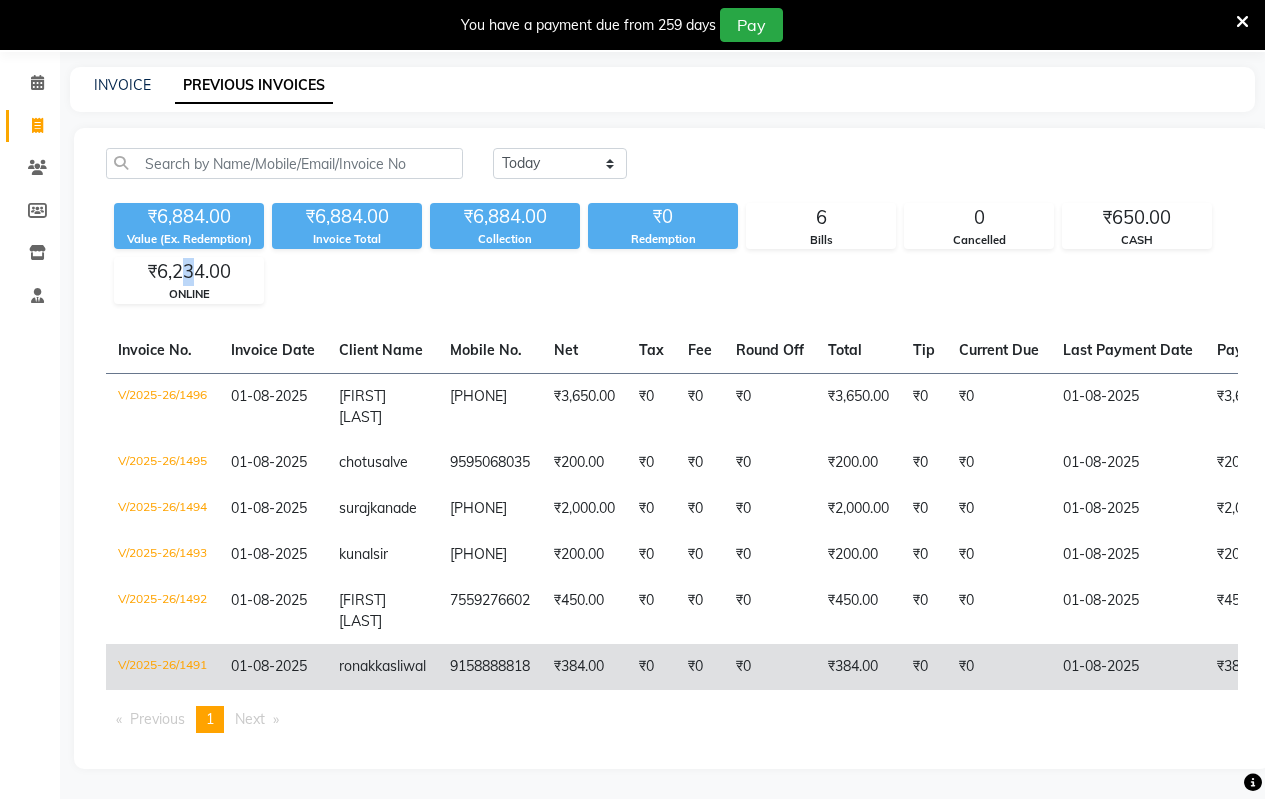scroll, scrollTop: 125, scrollLeft: 0, axis: vertical 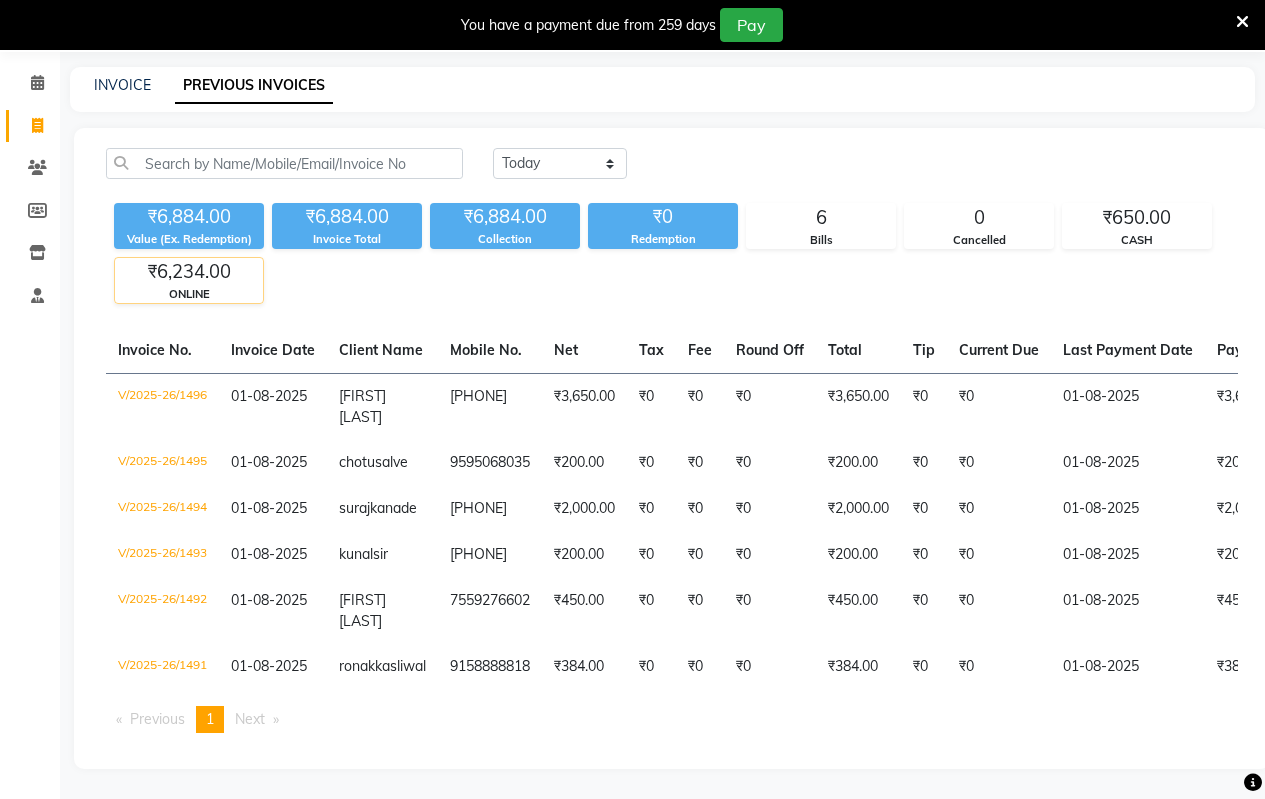 click on "ONLINE" 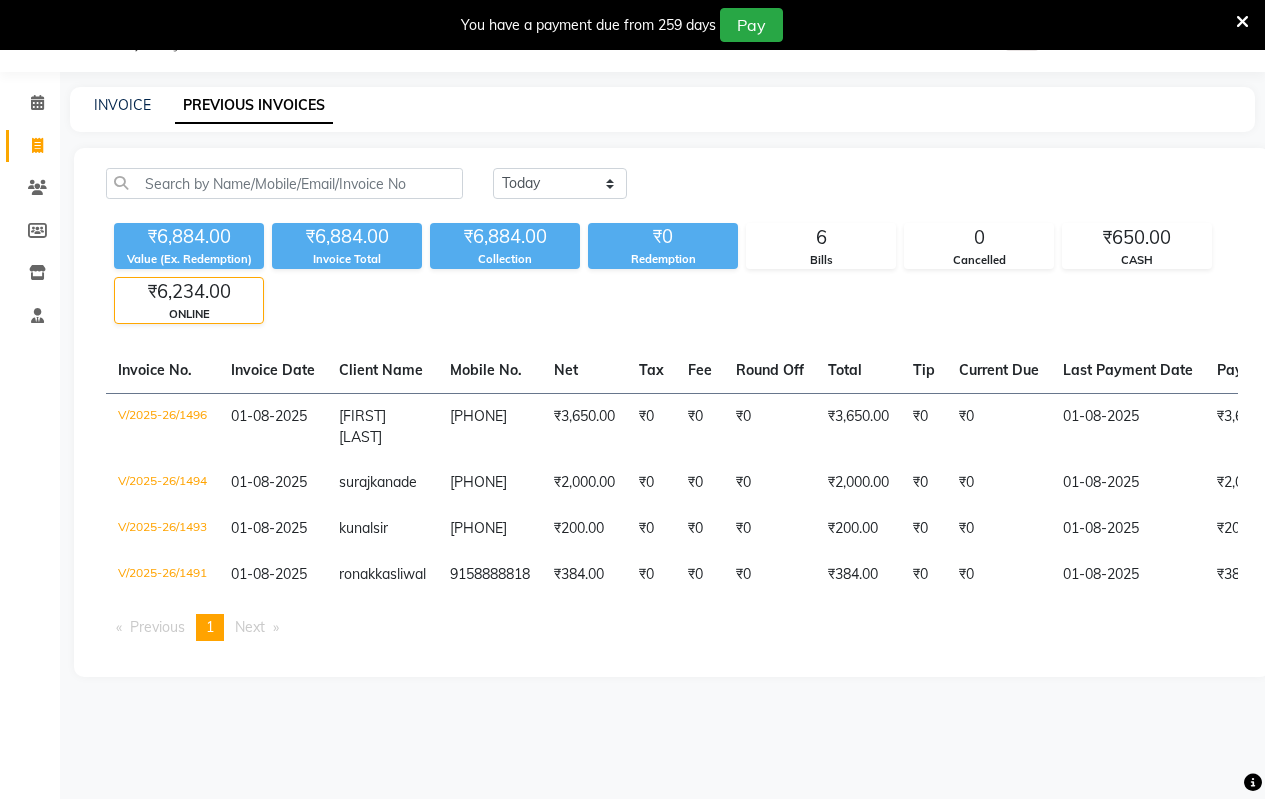 scroll, scrollTop: 50, scrollLeft: 0, axis: vertical 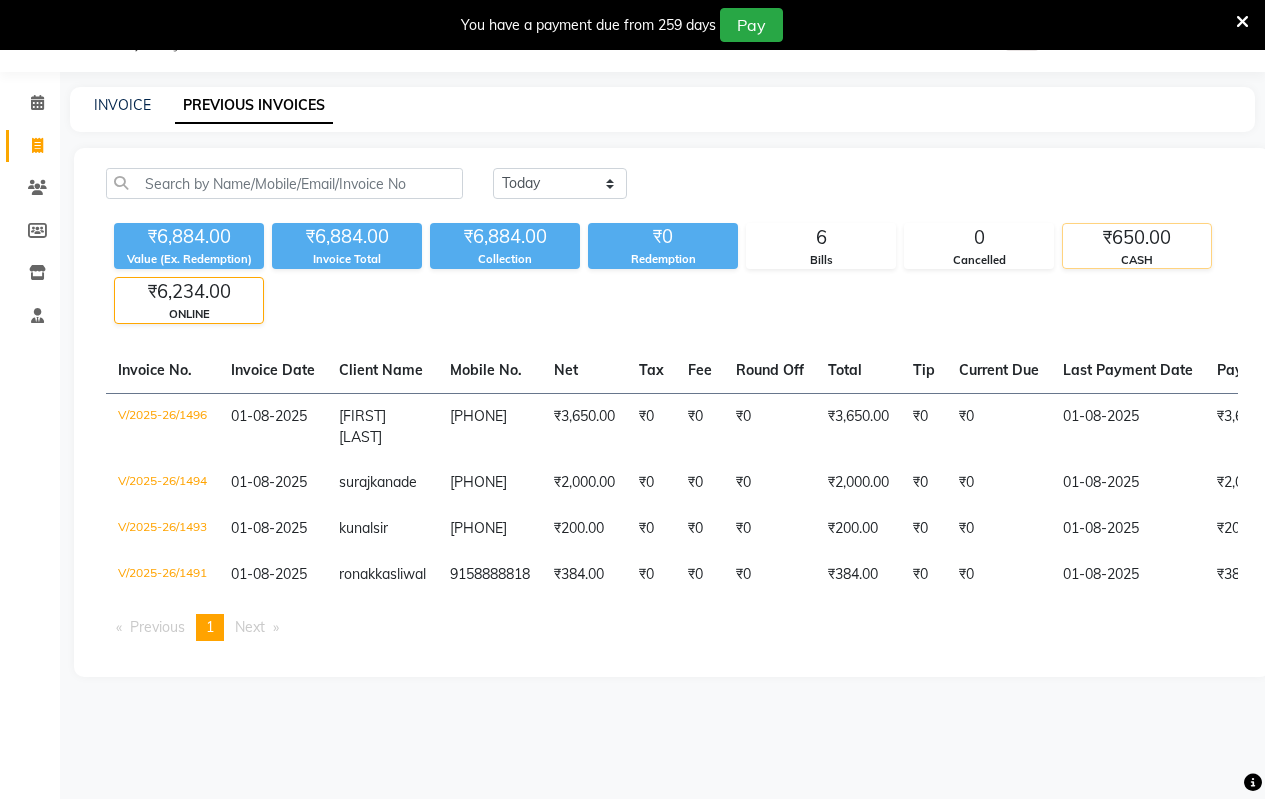 click on "CASH" 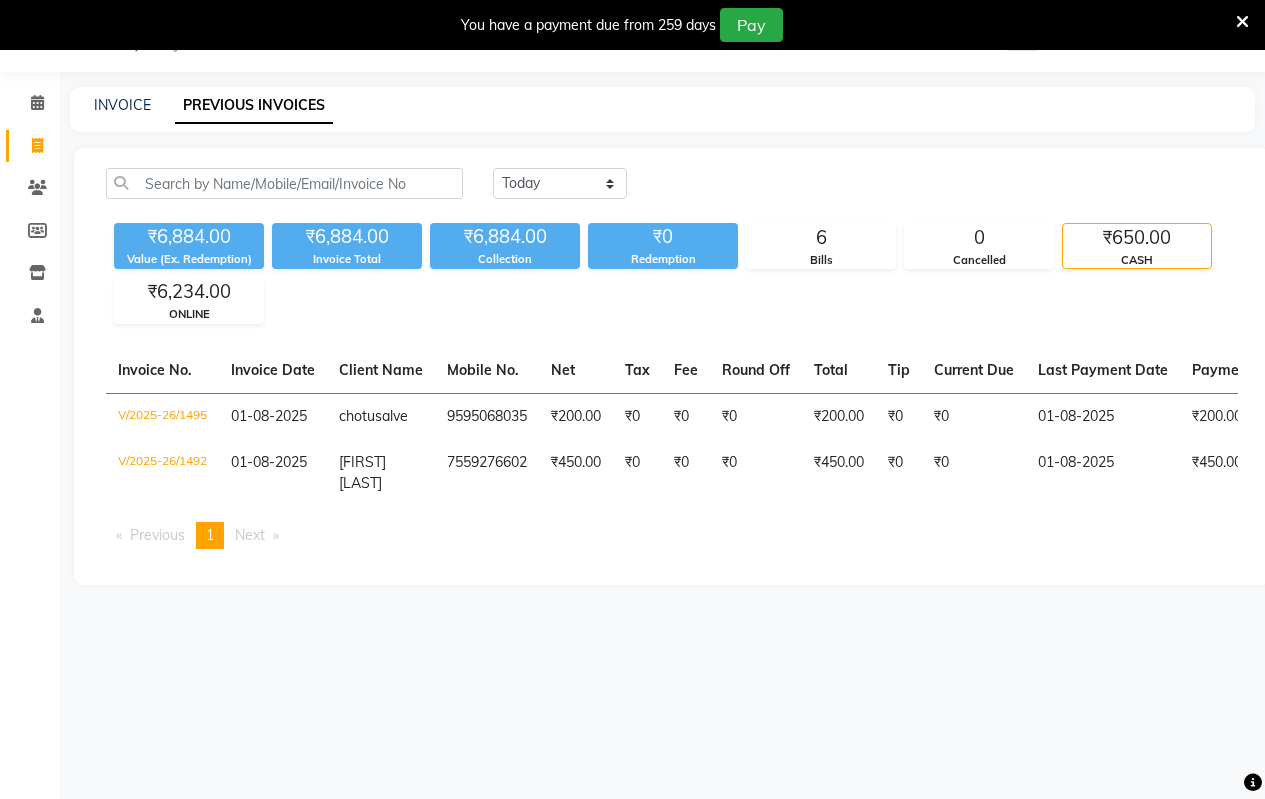 click on "INVOICE PREVIOUS INVOICES" 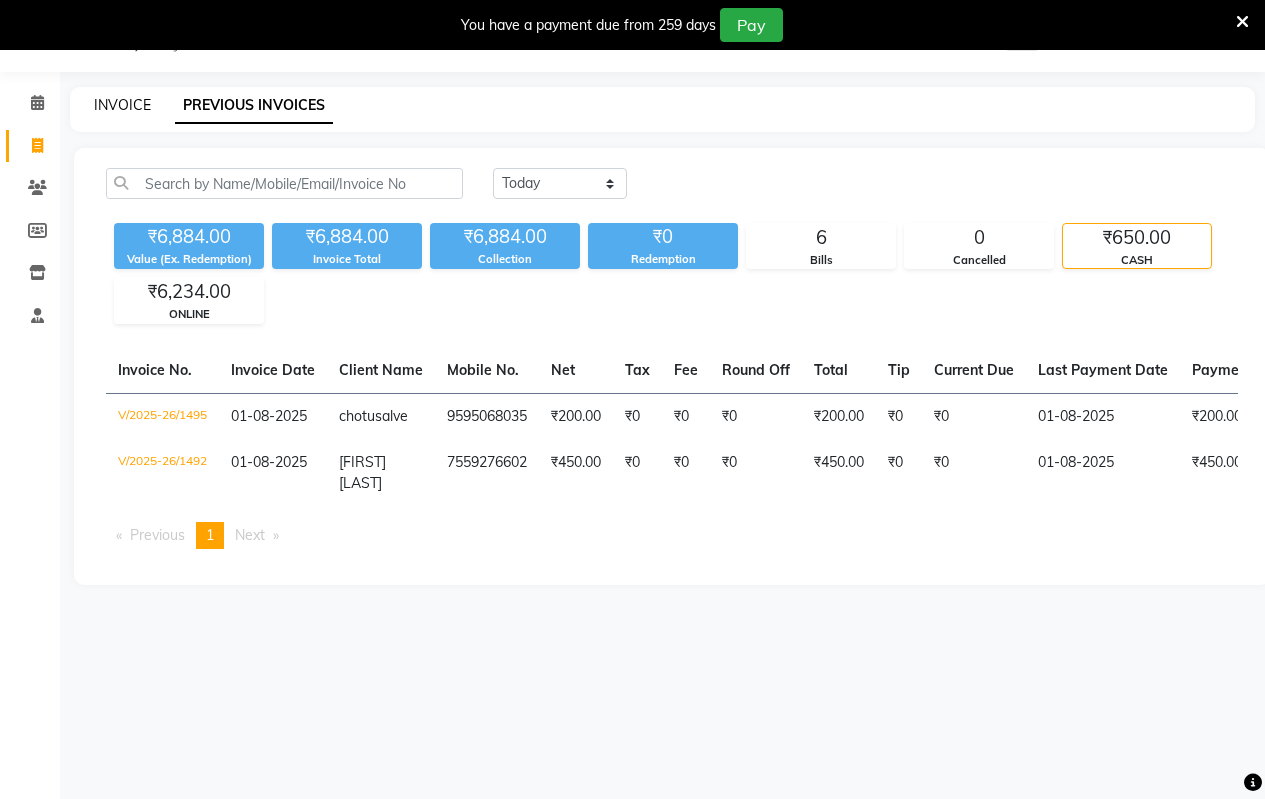 click on "INVOICE" 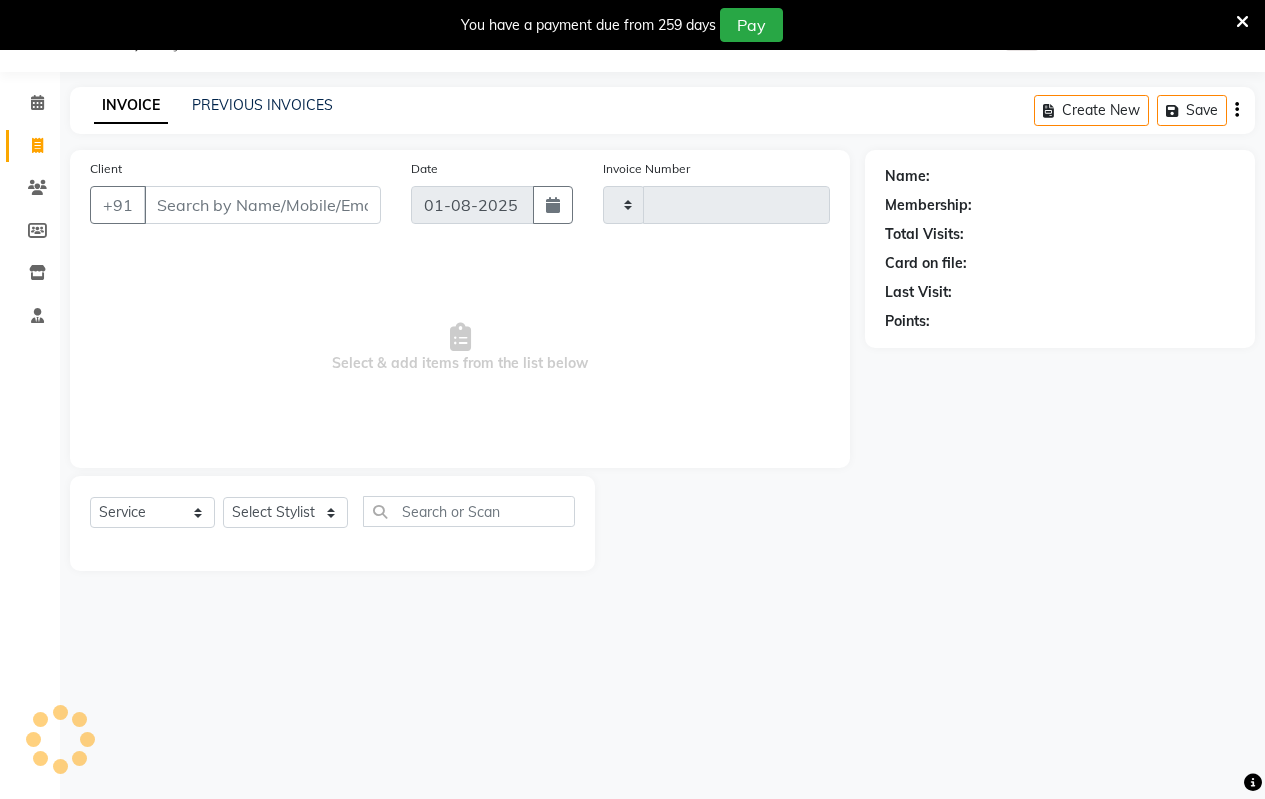 type on "1497" 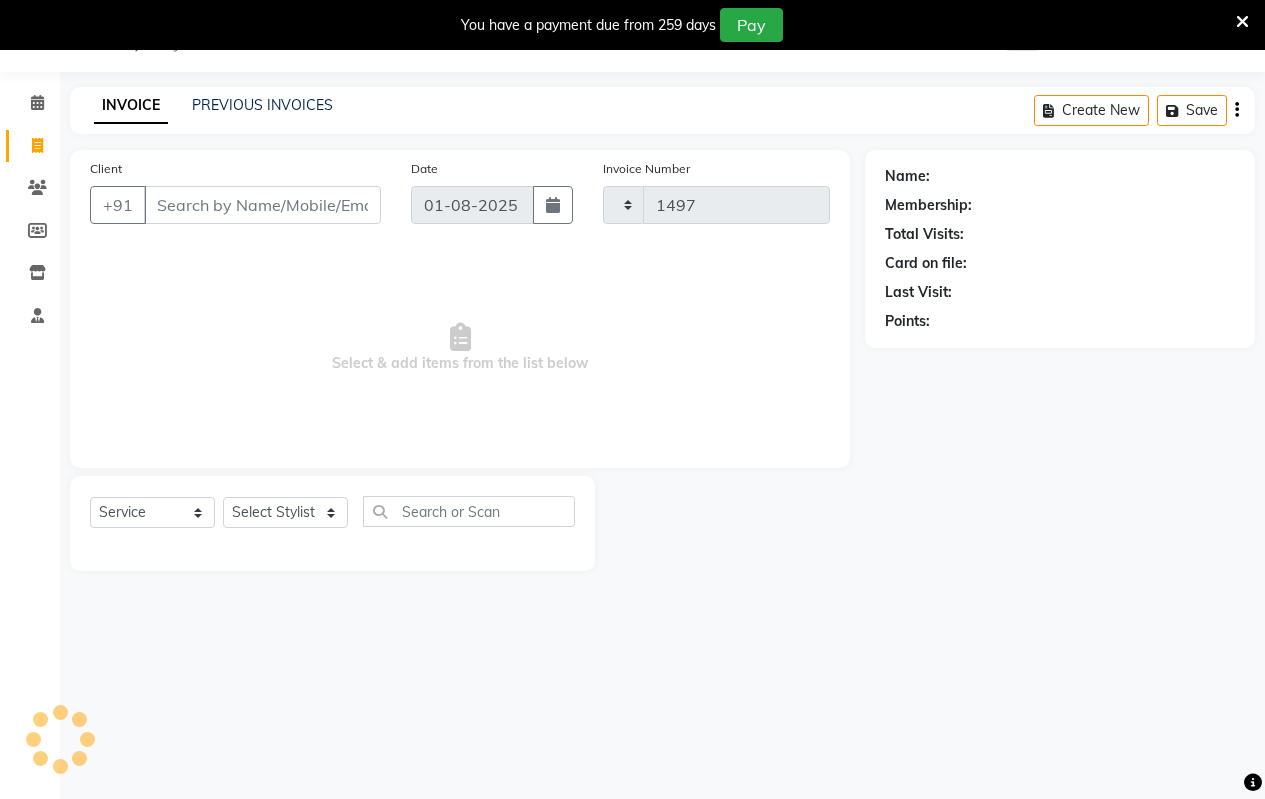 select on "4917" 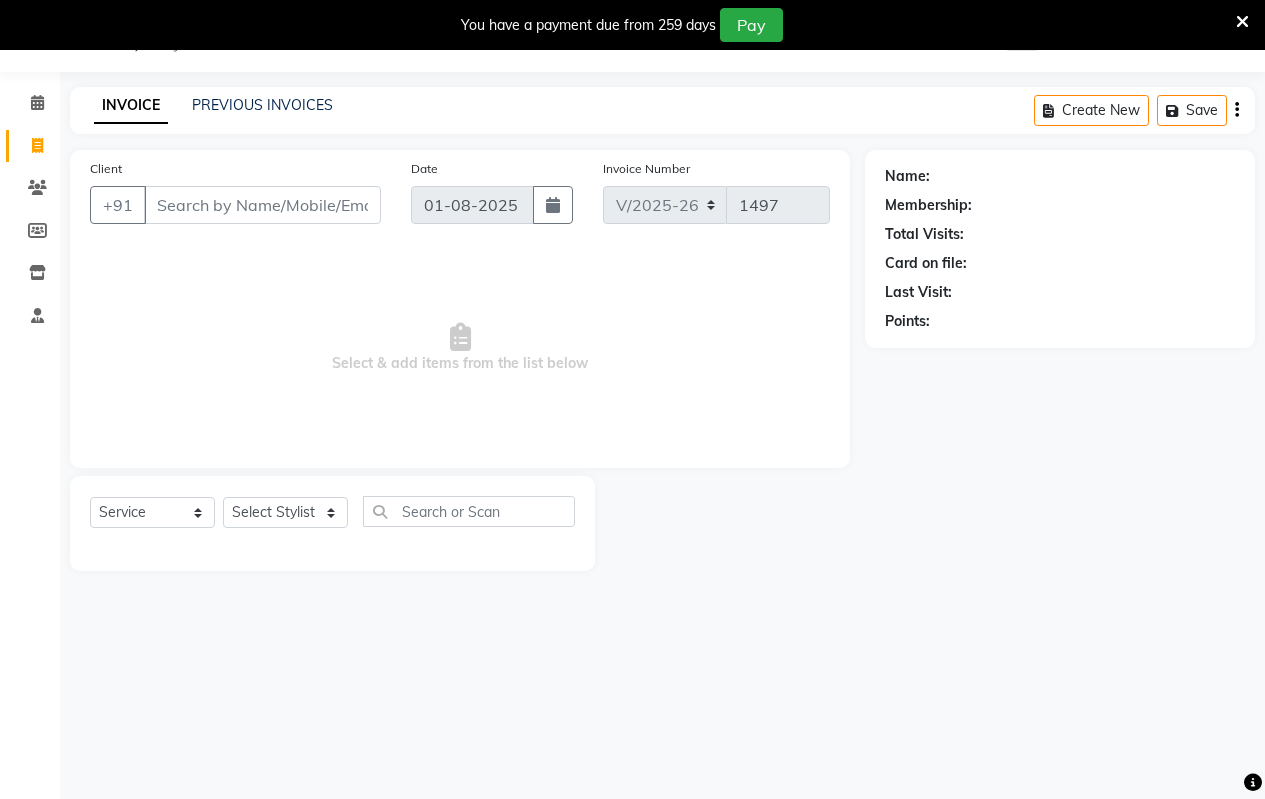click on "Client" at bounding box center (262, 205) 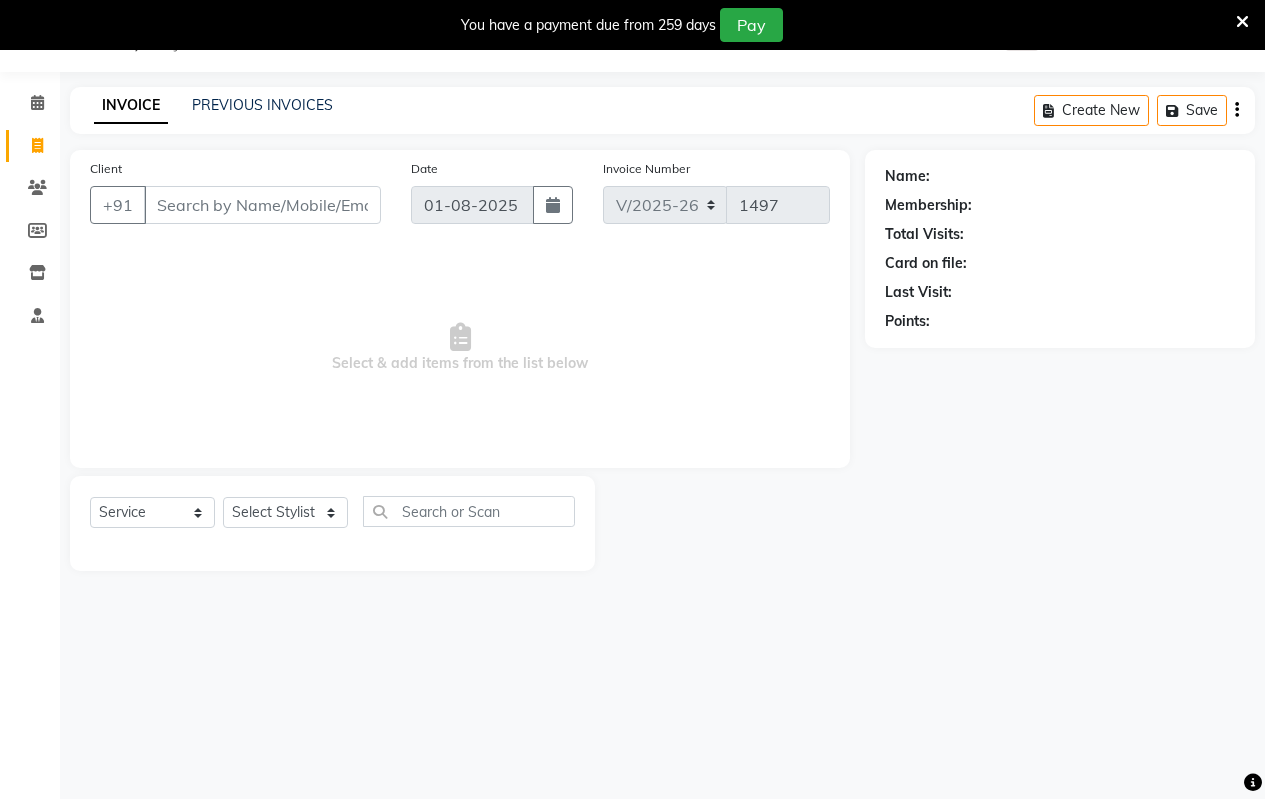 click on "Client" at bounding box center [262, 205] 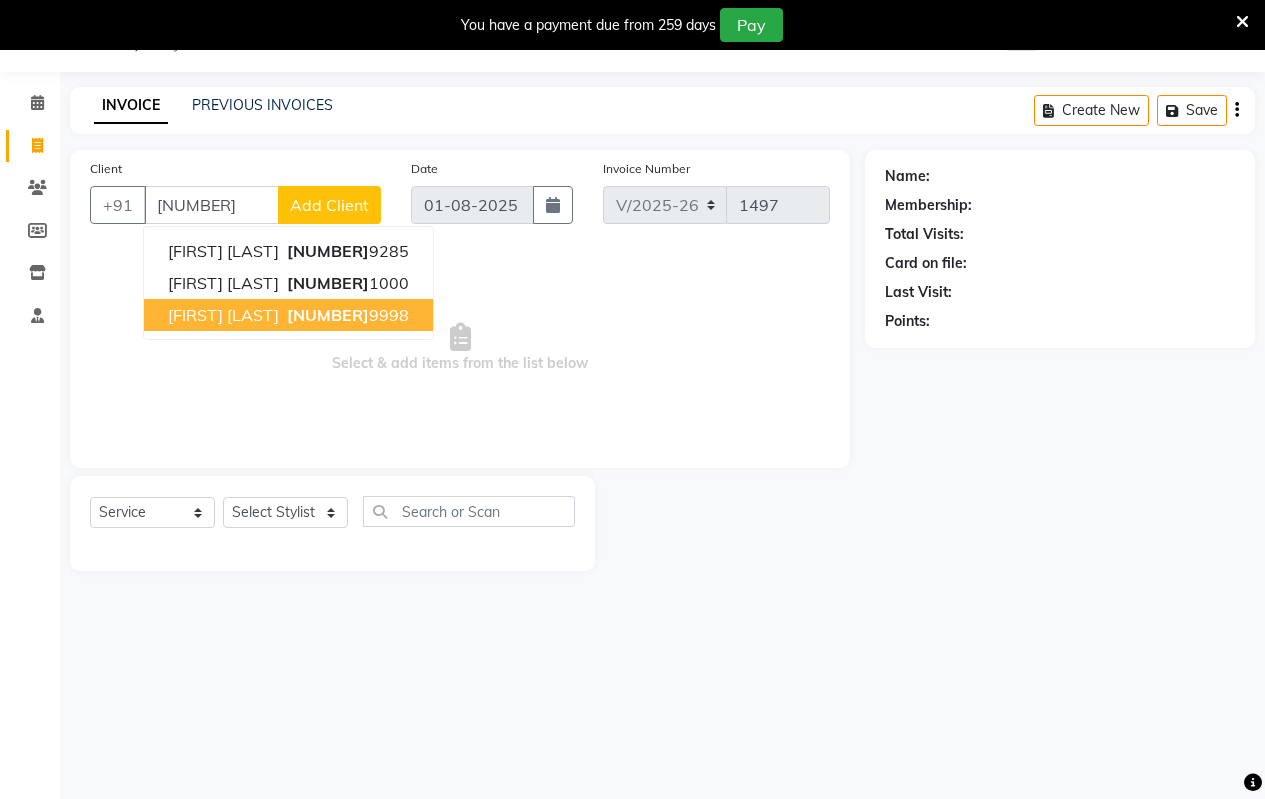 click on "[FIRST] [LAST]" at bounding box center [223, 315] 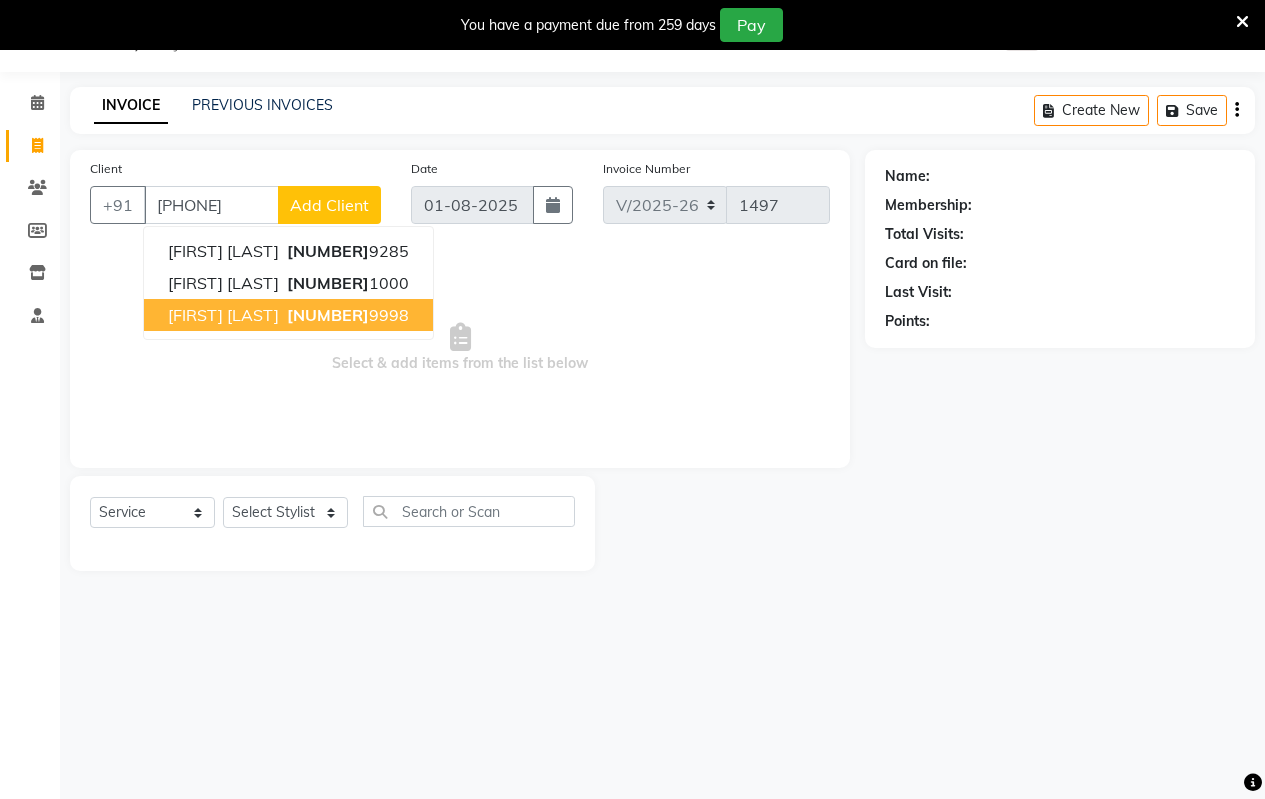 type on "[PHONE]" 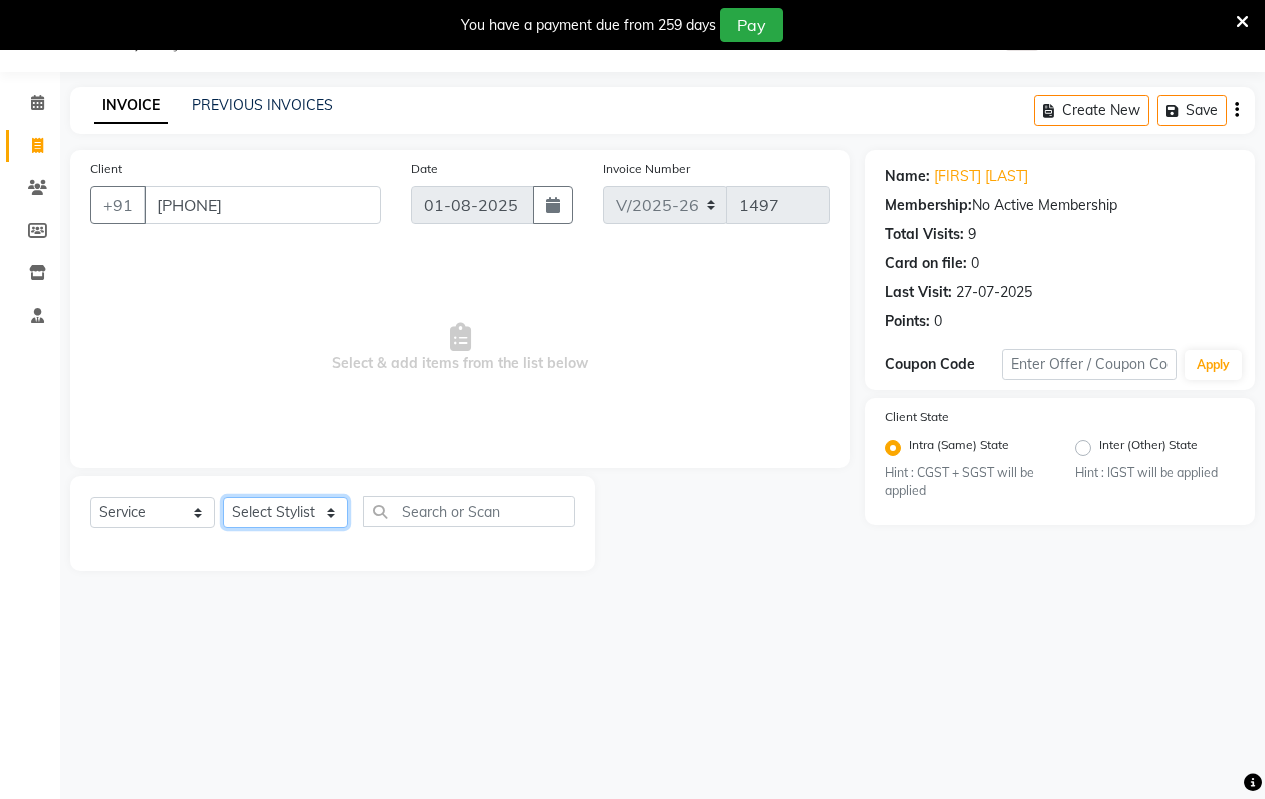 click on "Select Stylist Arati kamlesh b  karan  Krushna pramila jadhav priyanka bawaskar  rohit  rushi  Venesh" 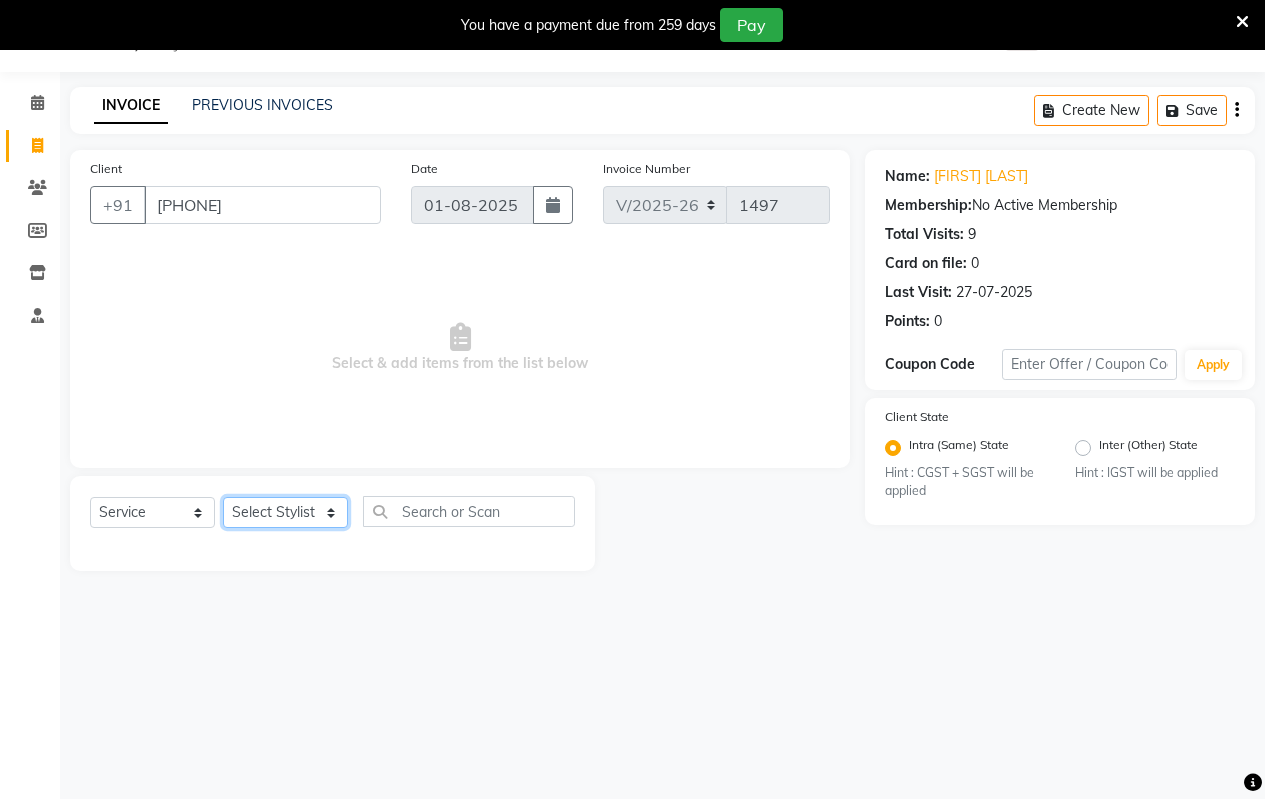 select on "67086" 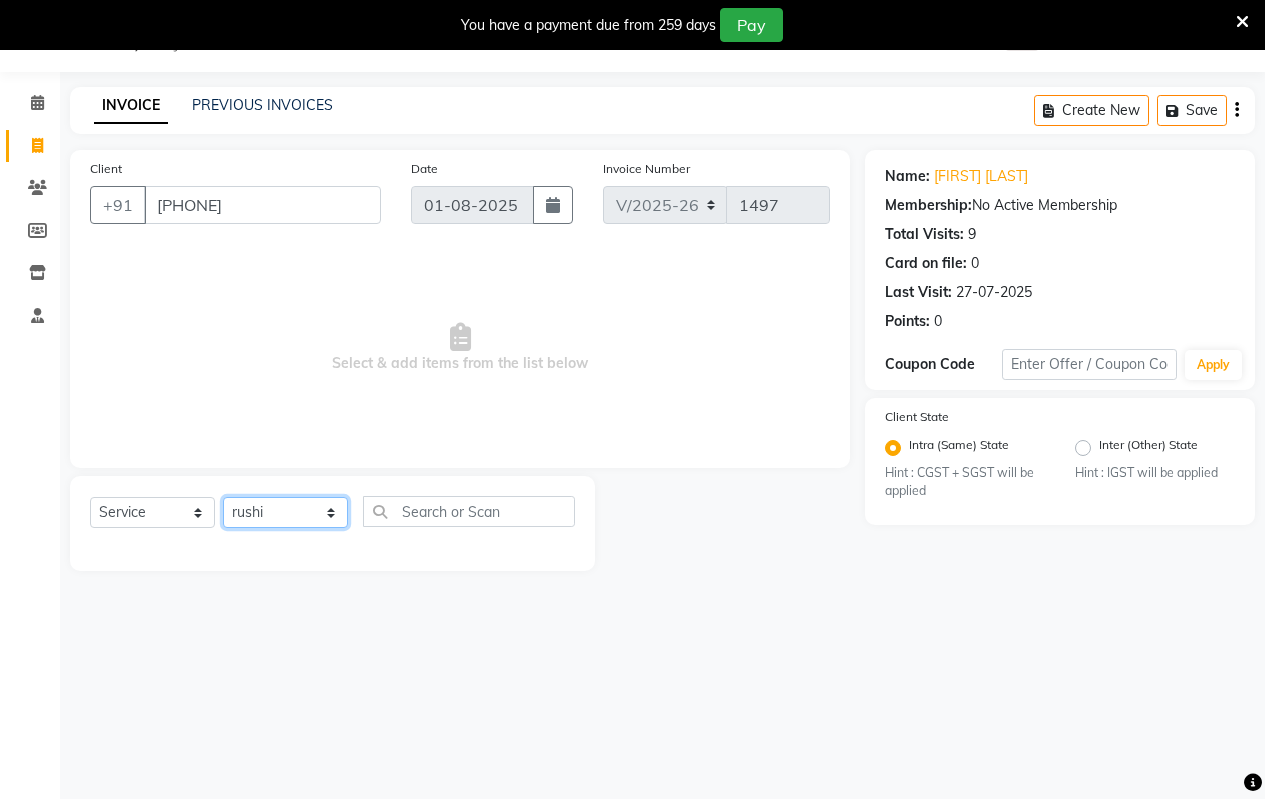 click on "Select Stylist Arati kamlesh b  karan  Krushna pramila jadhav priyanka bawaskar  rohit  rushi  Venesh" 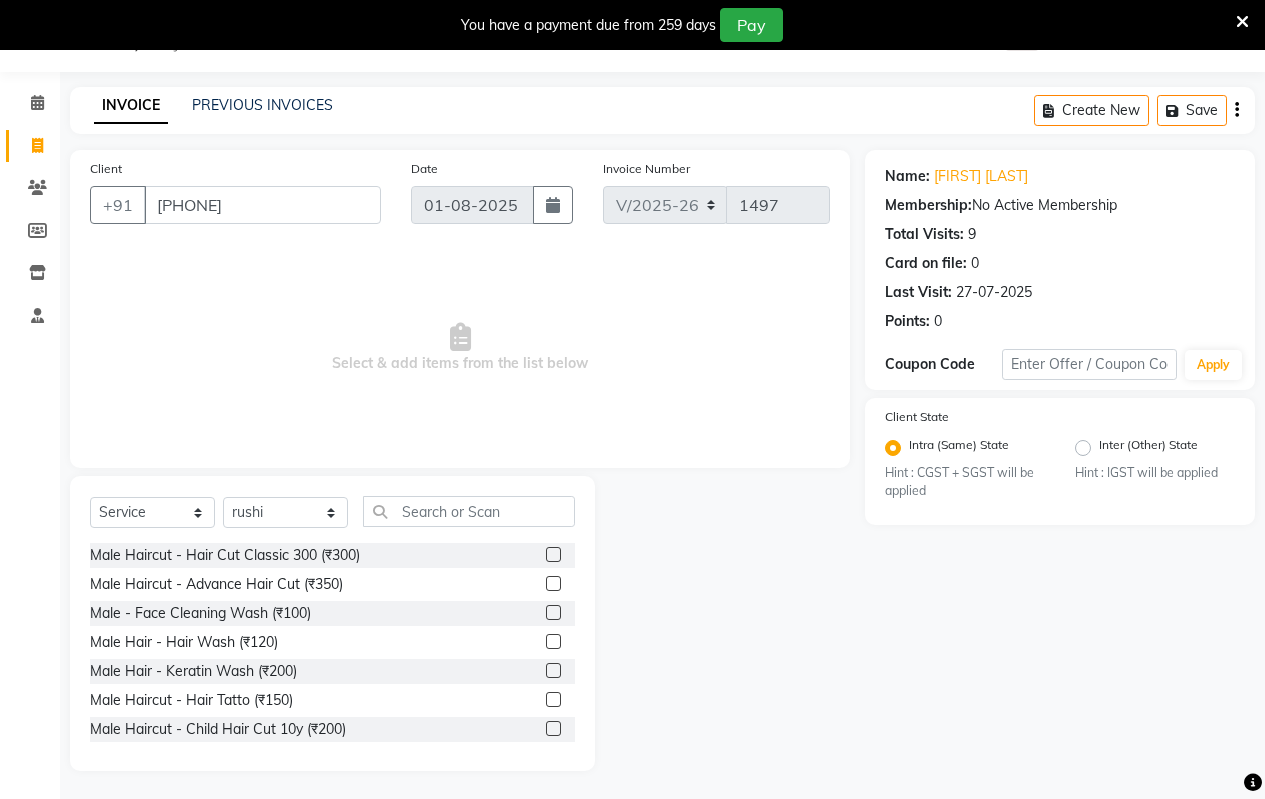 click 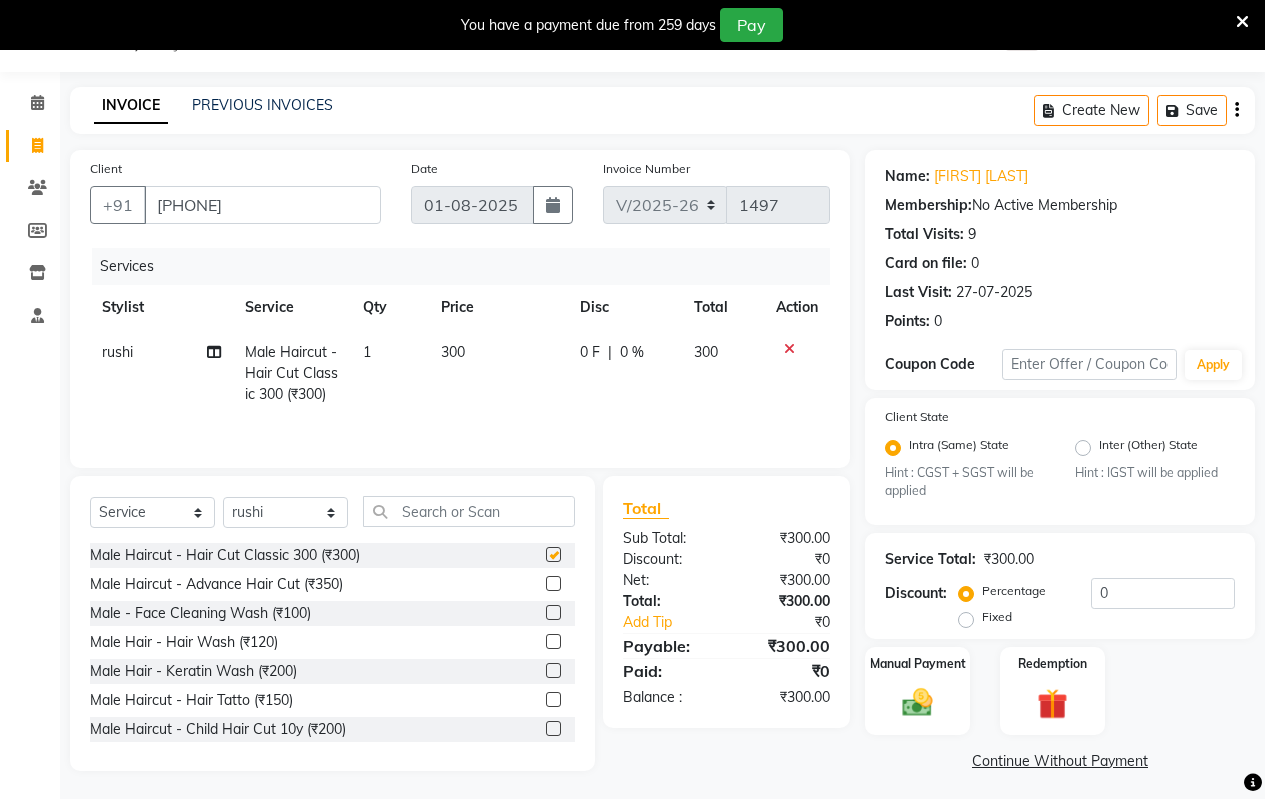 checkbox on "false" 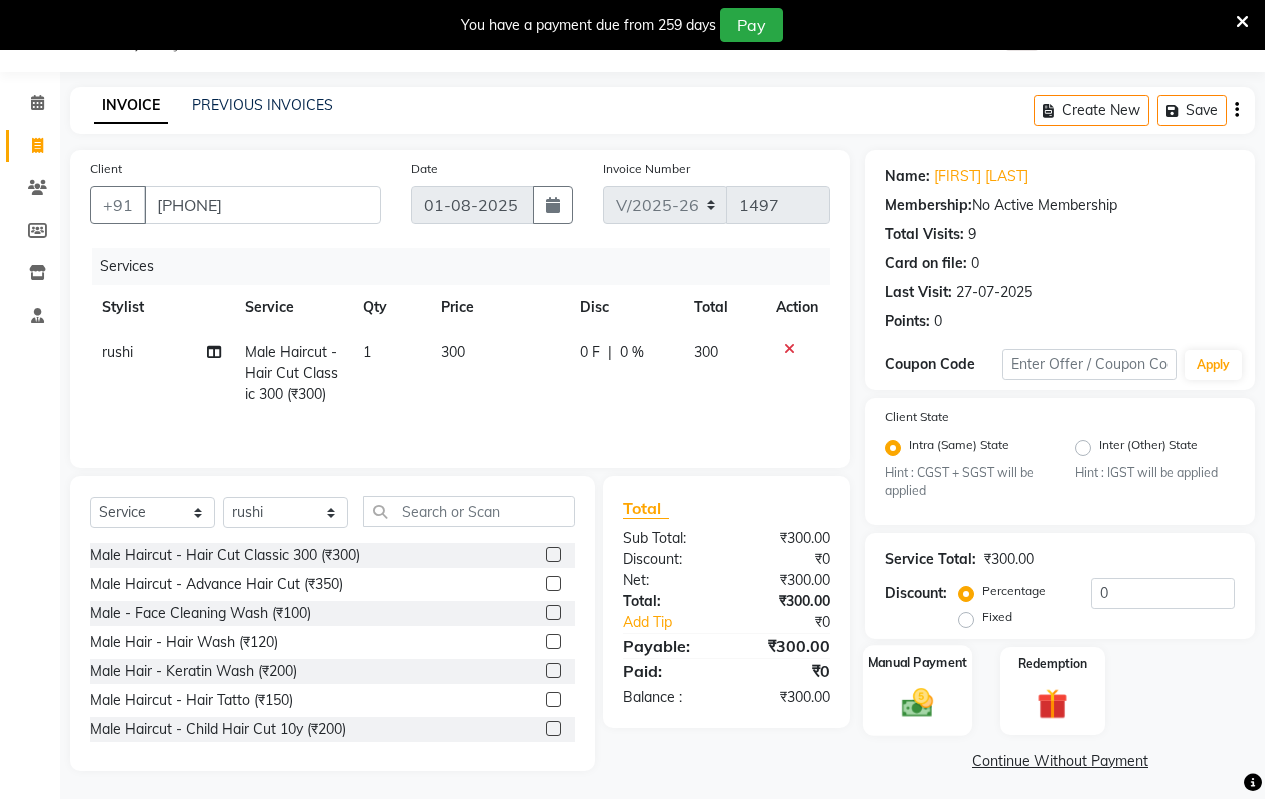 click 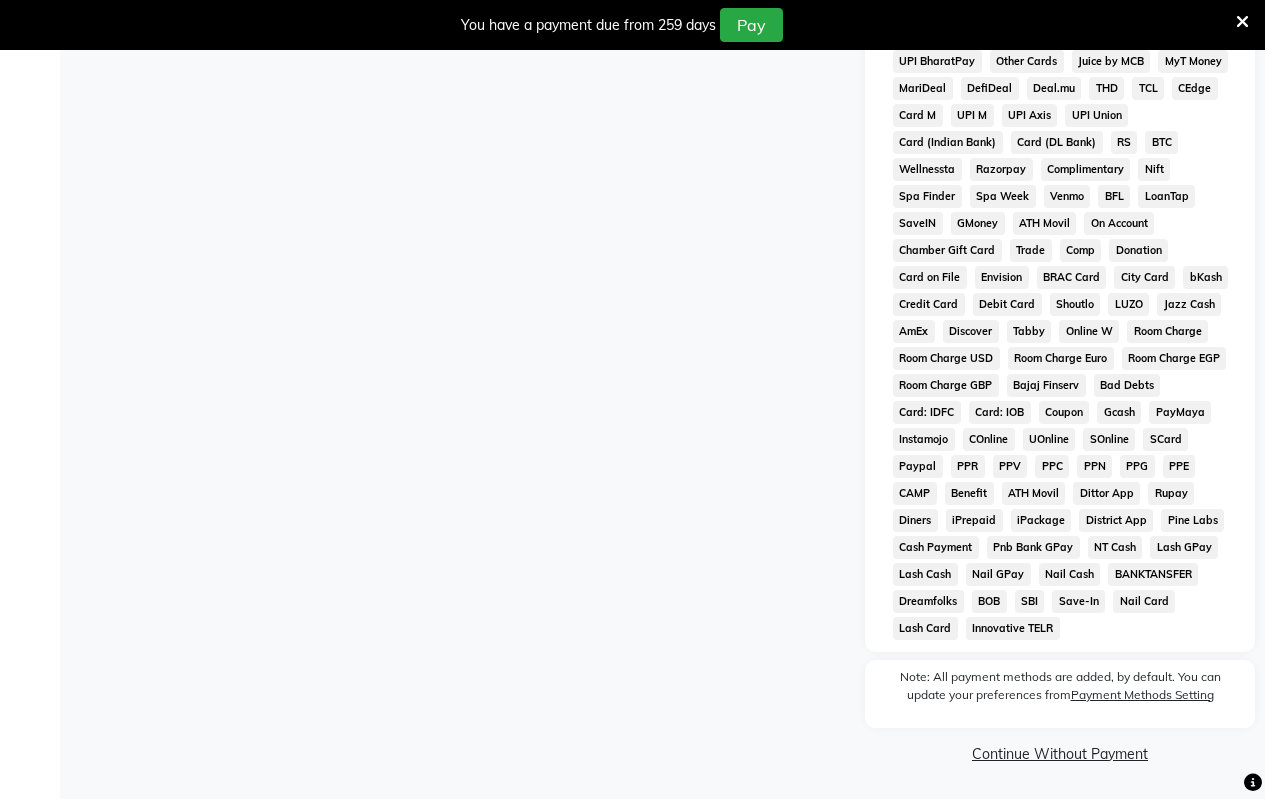 scroll, scrollTop: 359, scrollLeft: 0, axis: vertical 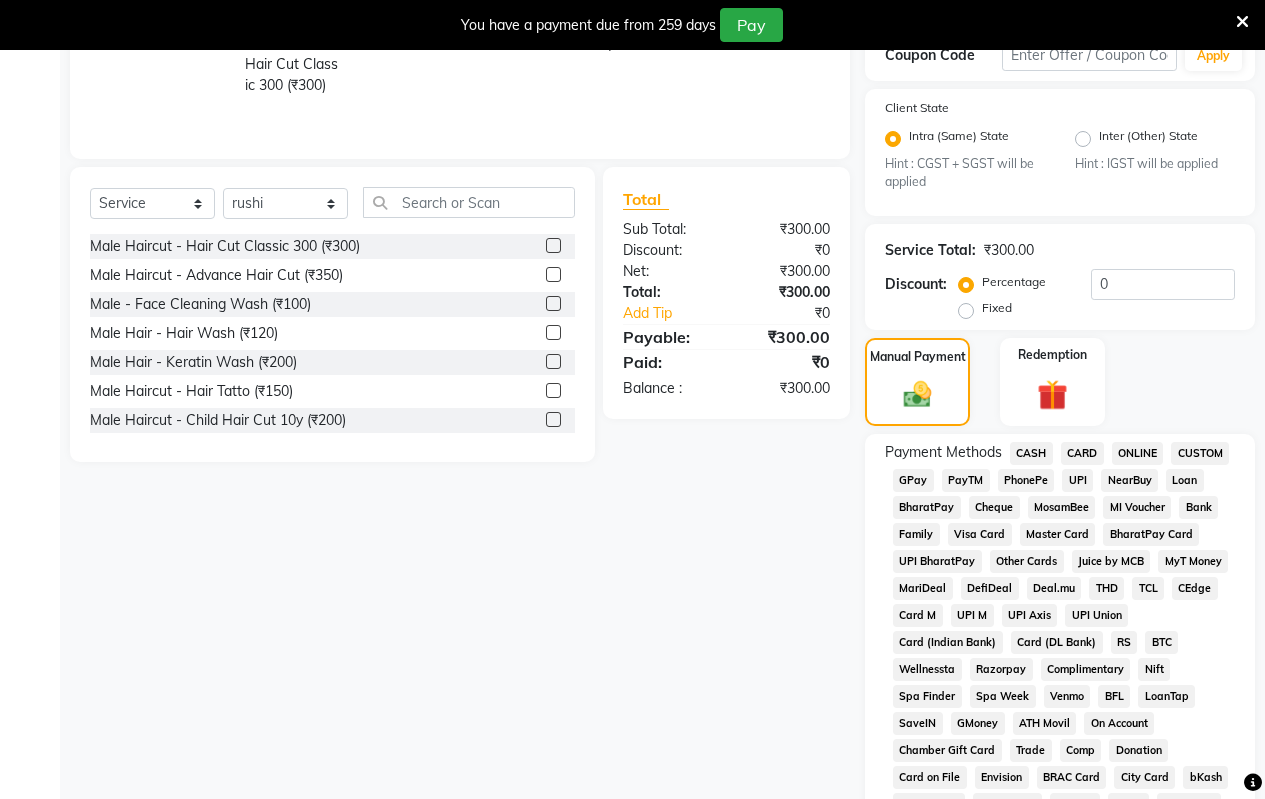 click on "ONLINE" 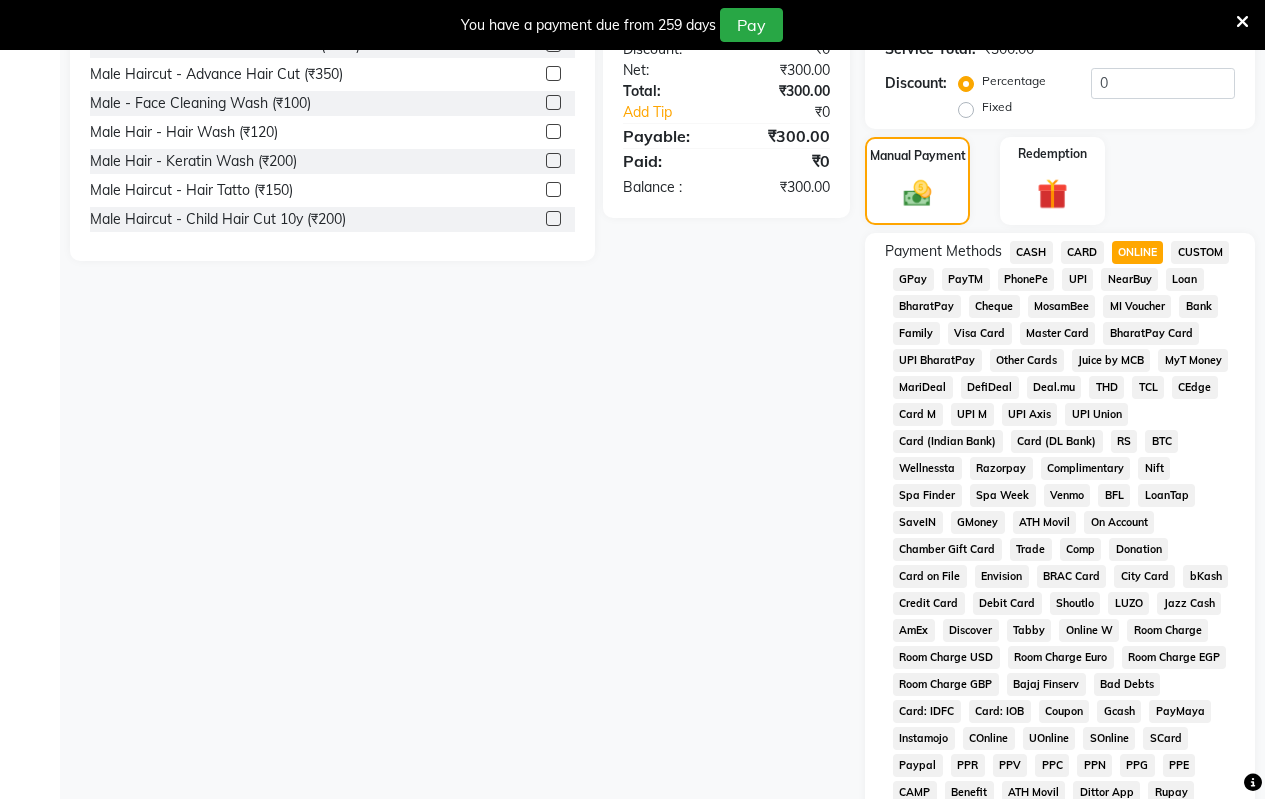 scroll, scrollTop: 965, scrollLeft: 0, axis: vertical 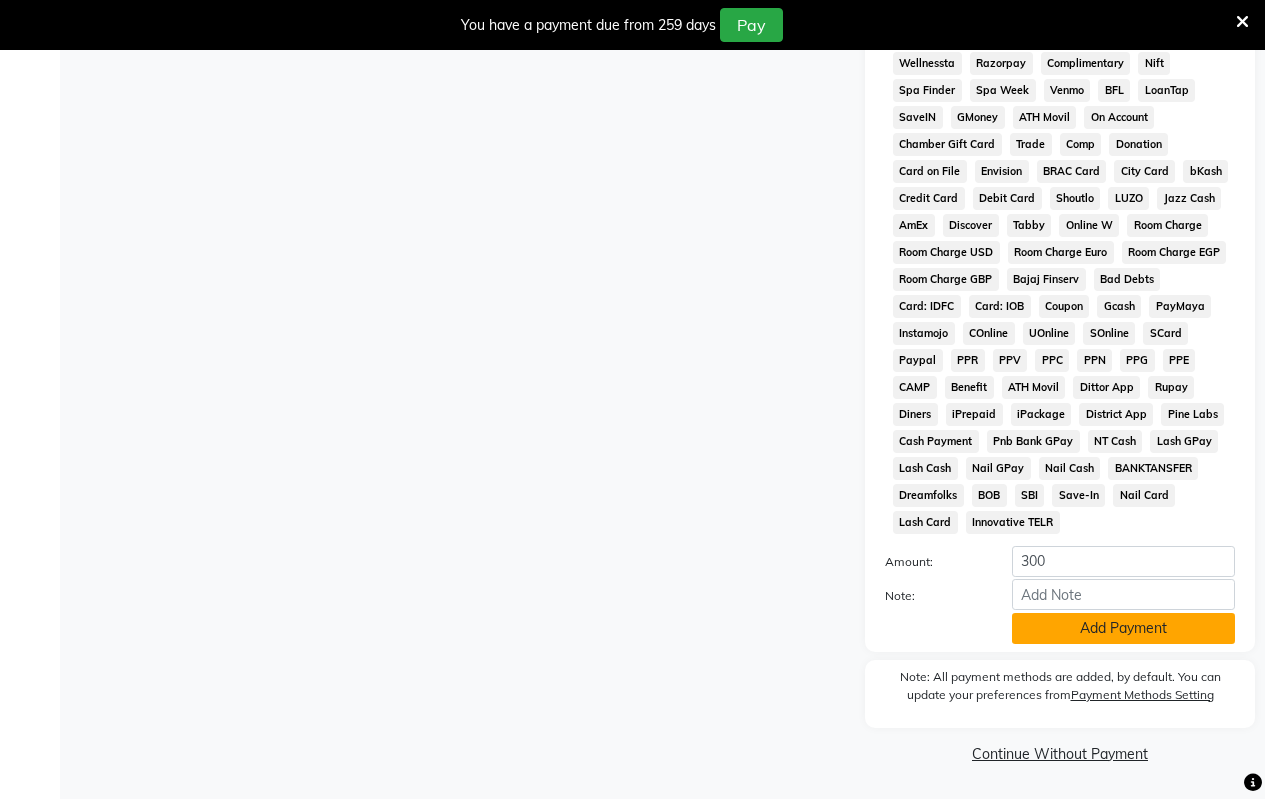 click on "Add Payment" 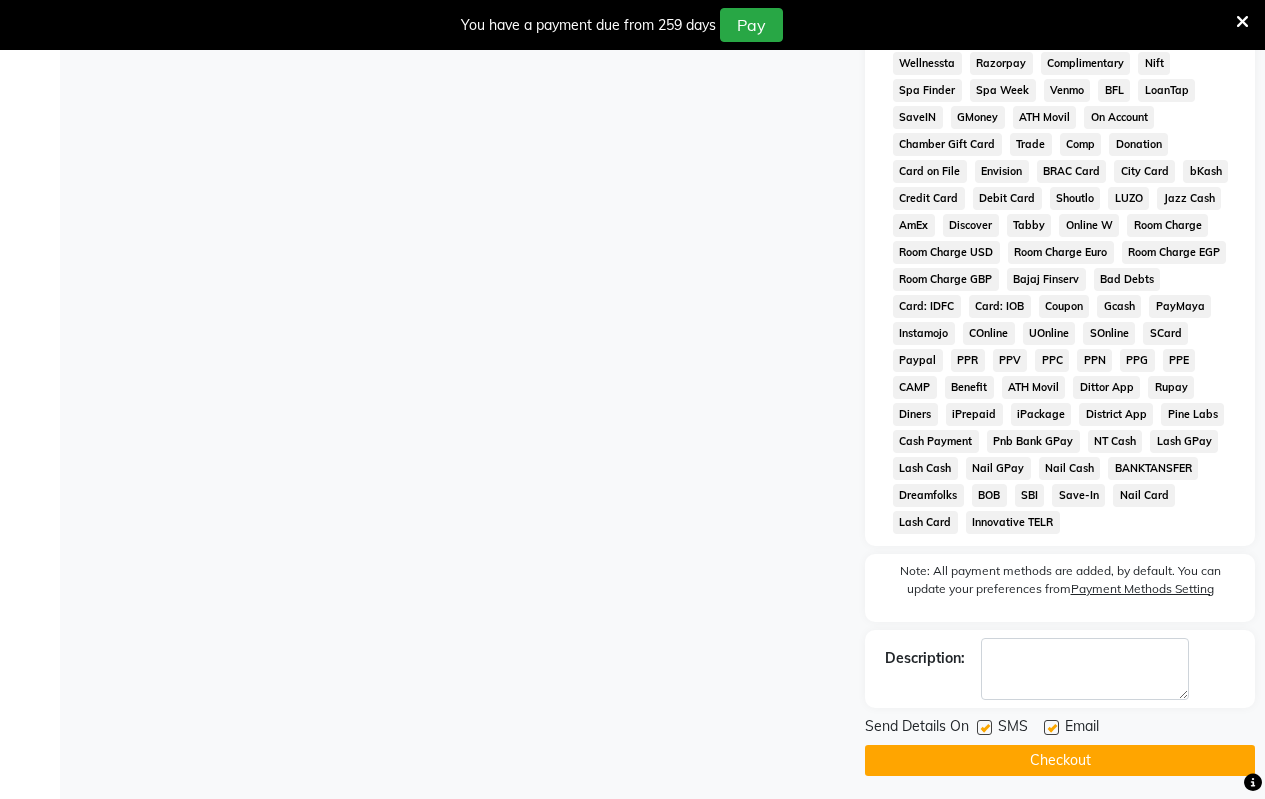 click on "Checkout" 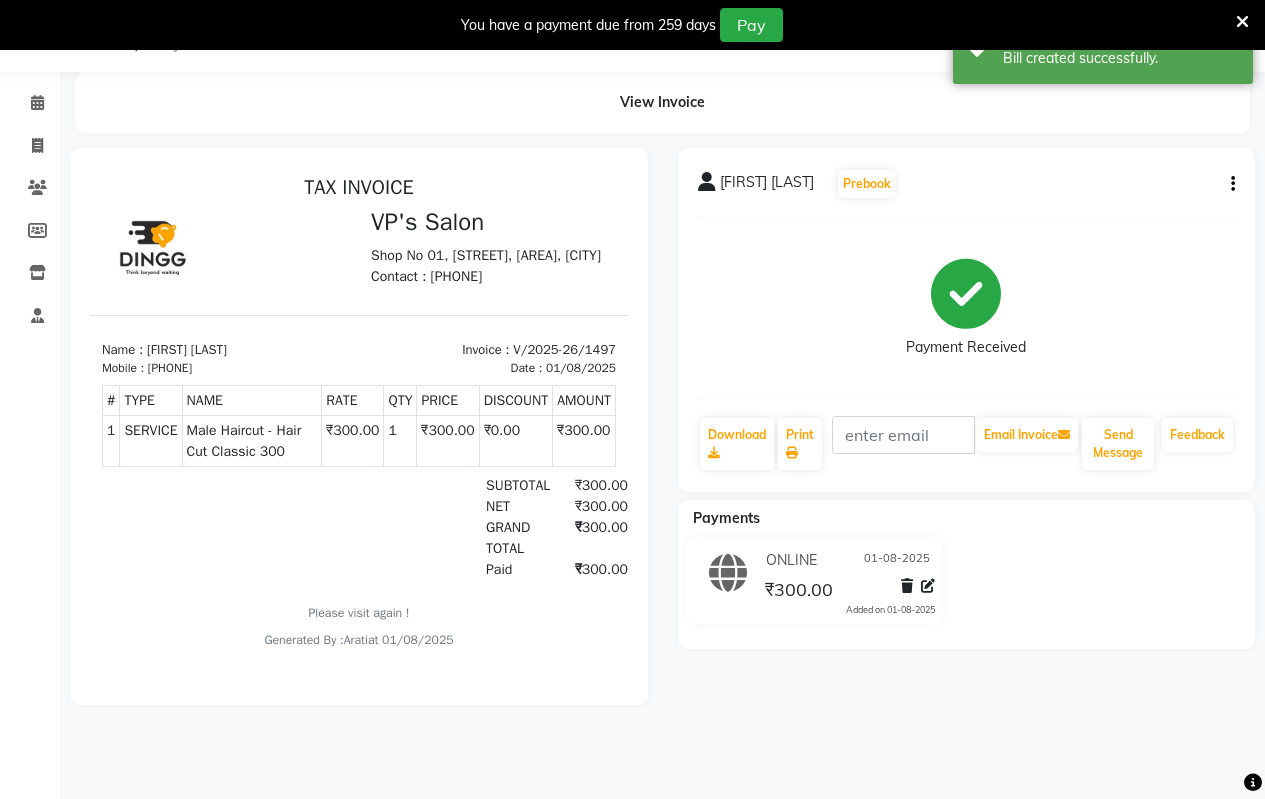scroll, scrollTop: 0, scrollLeft: 0, axis: both 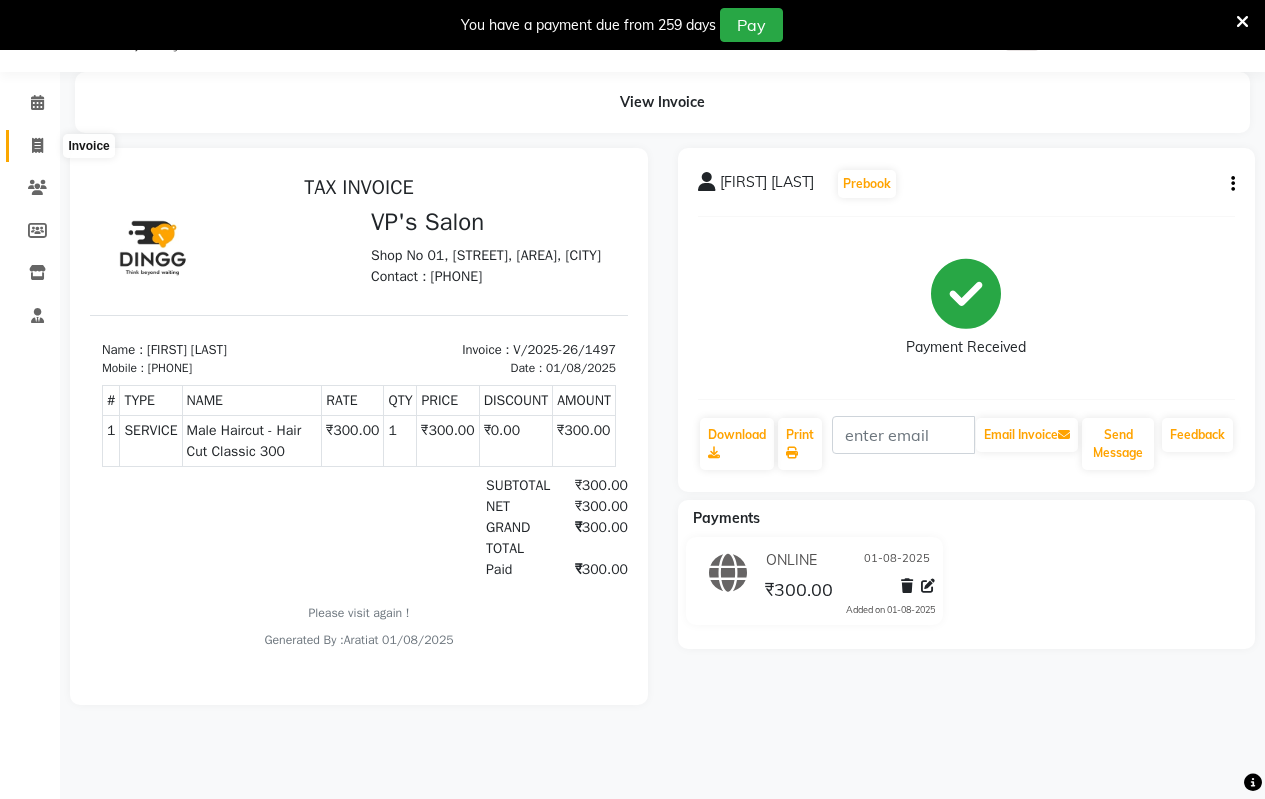 click 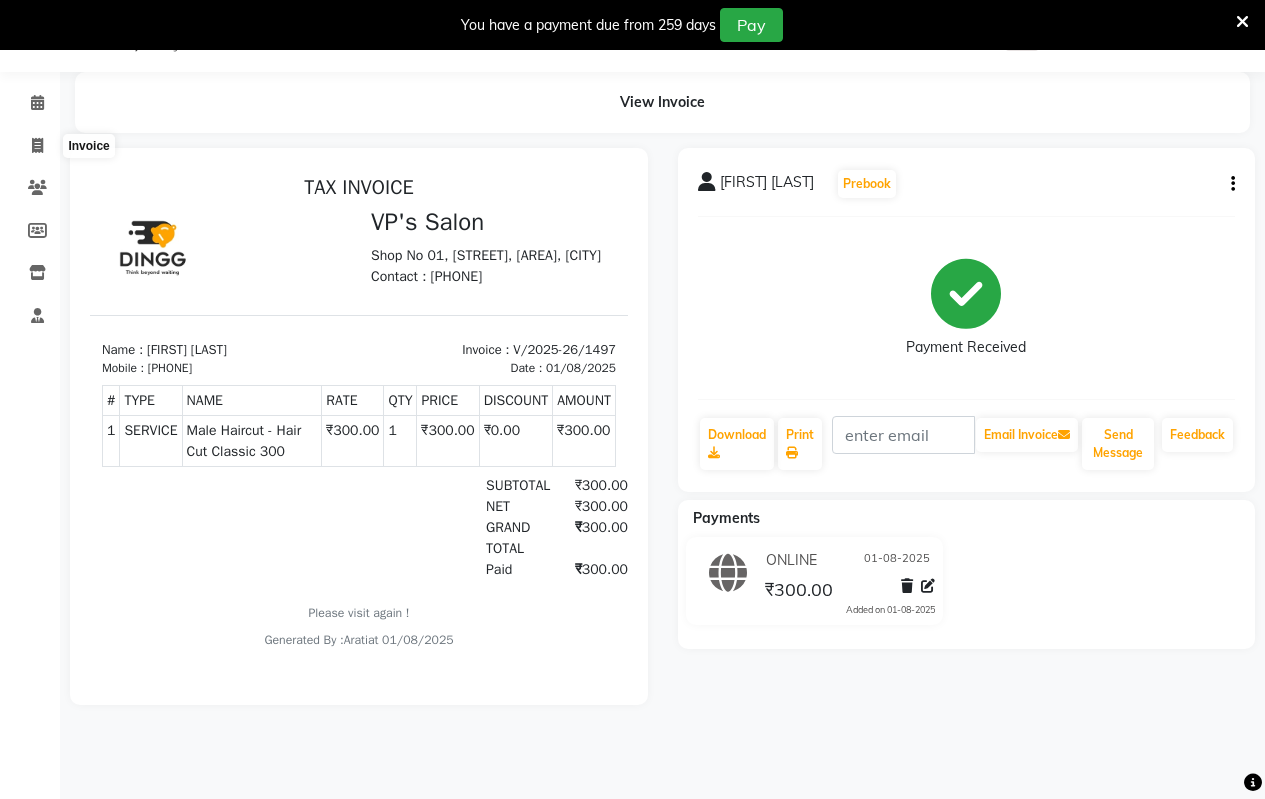 select on "service" 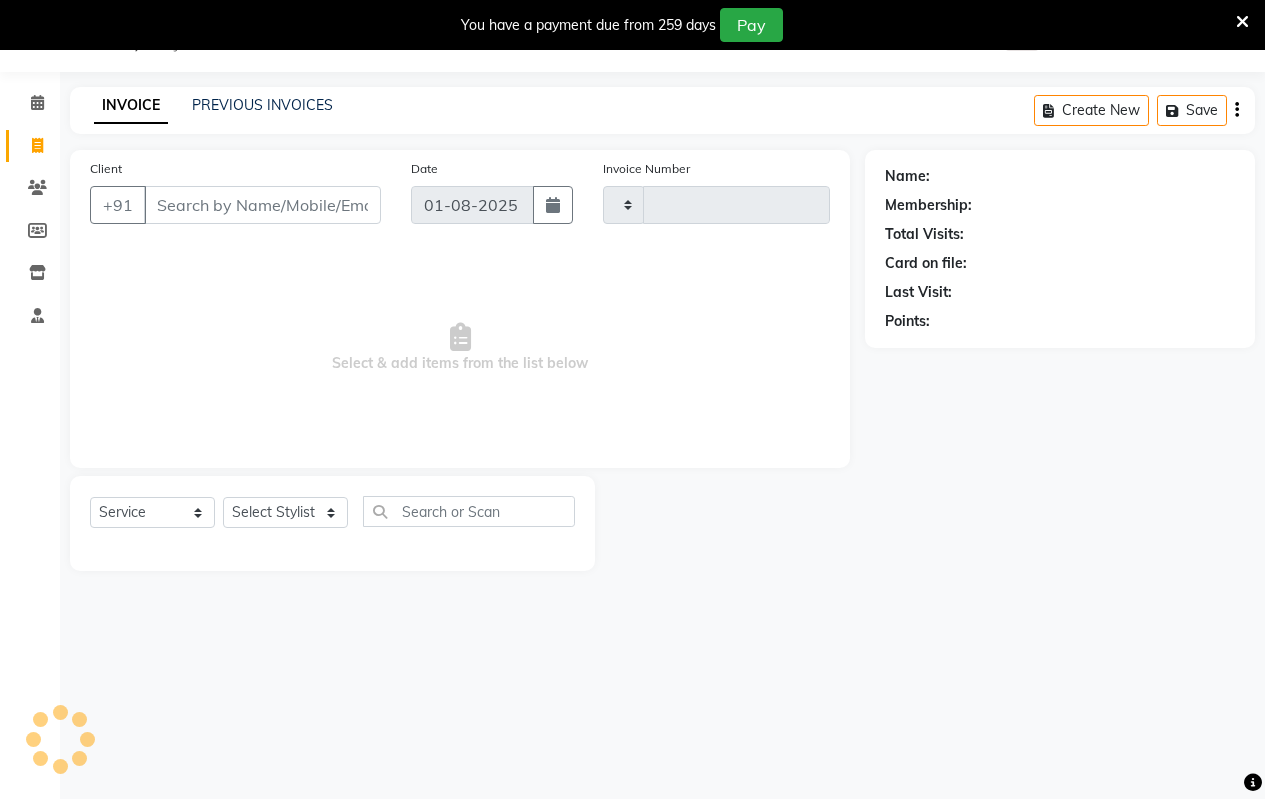 type on "1498" 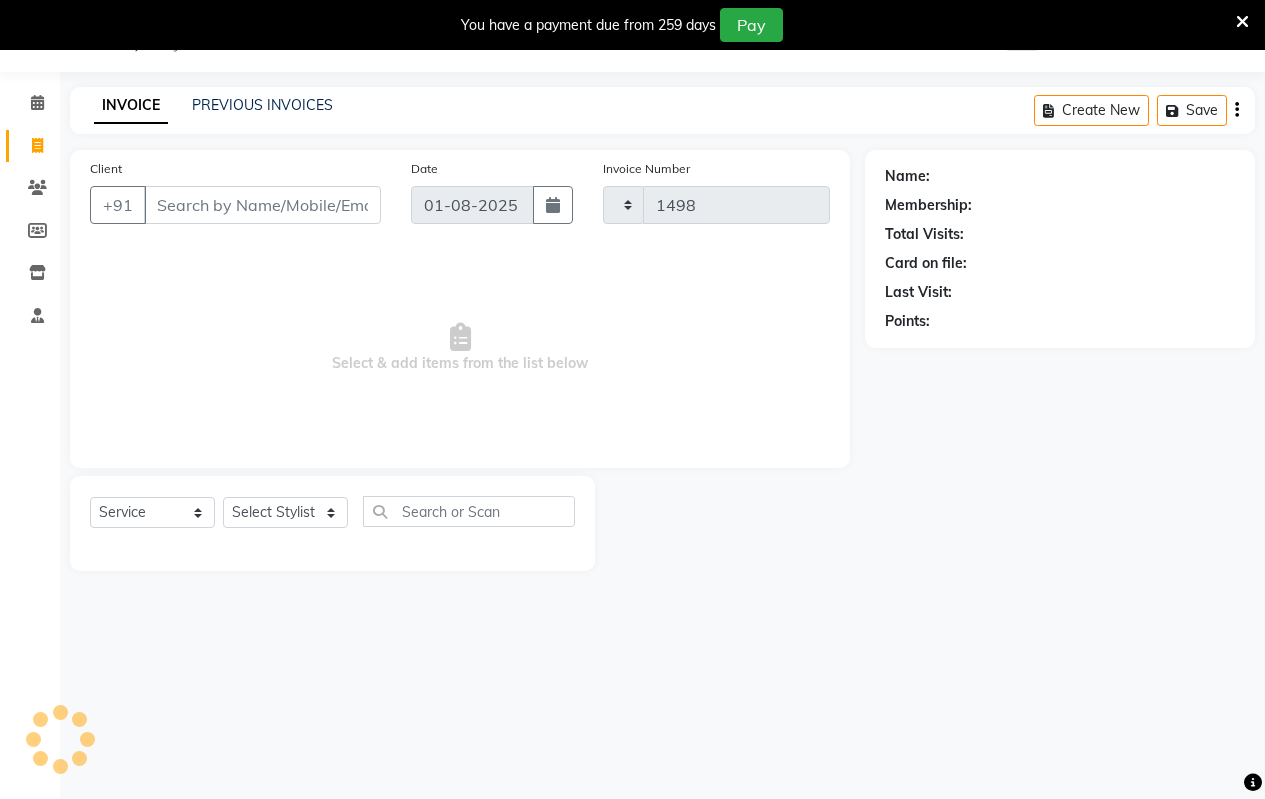 select on "4917" 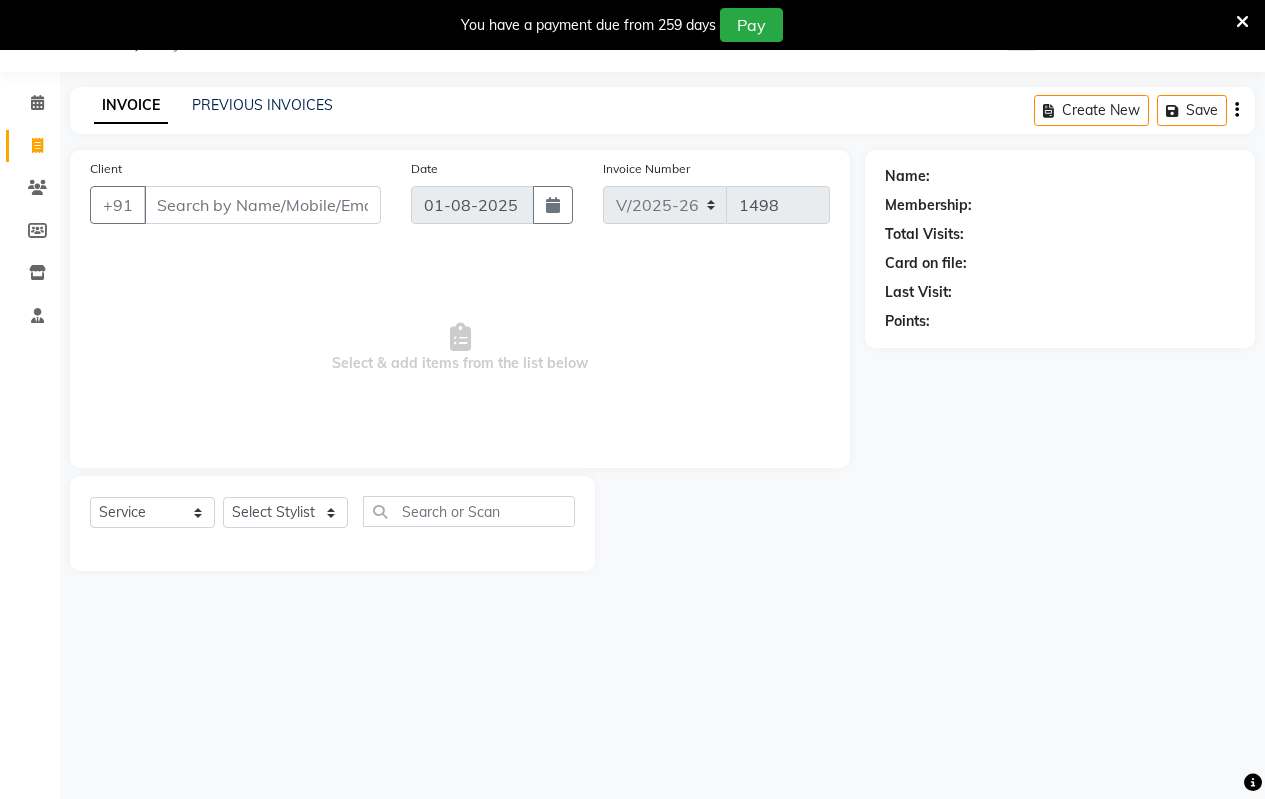 click on "Client" at bounding box center [262, 205] 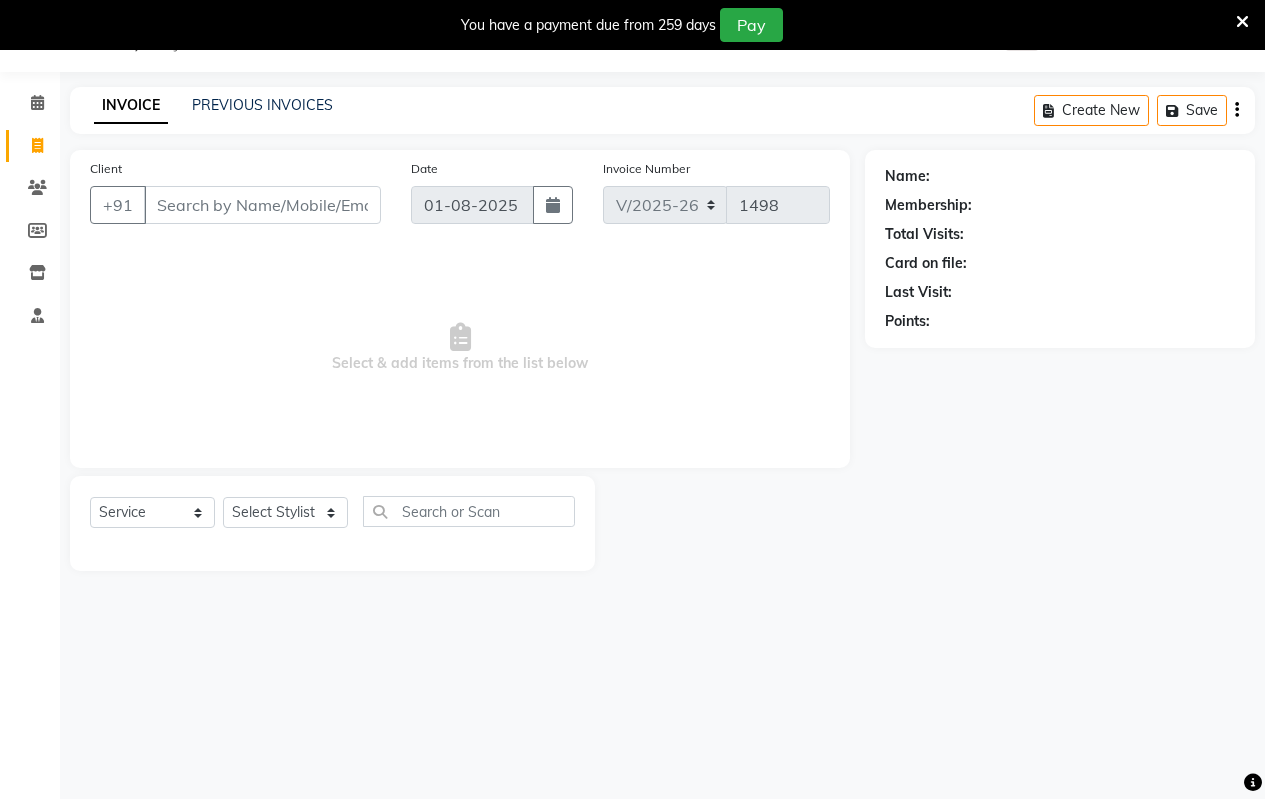 click on "Client" at bounding box center [262, 205] 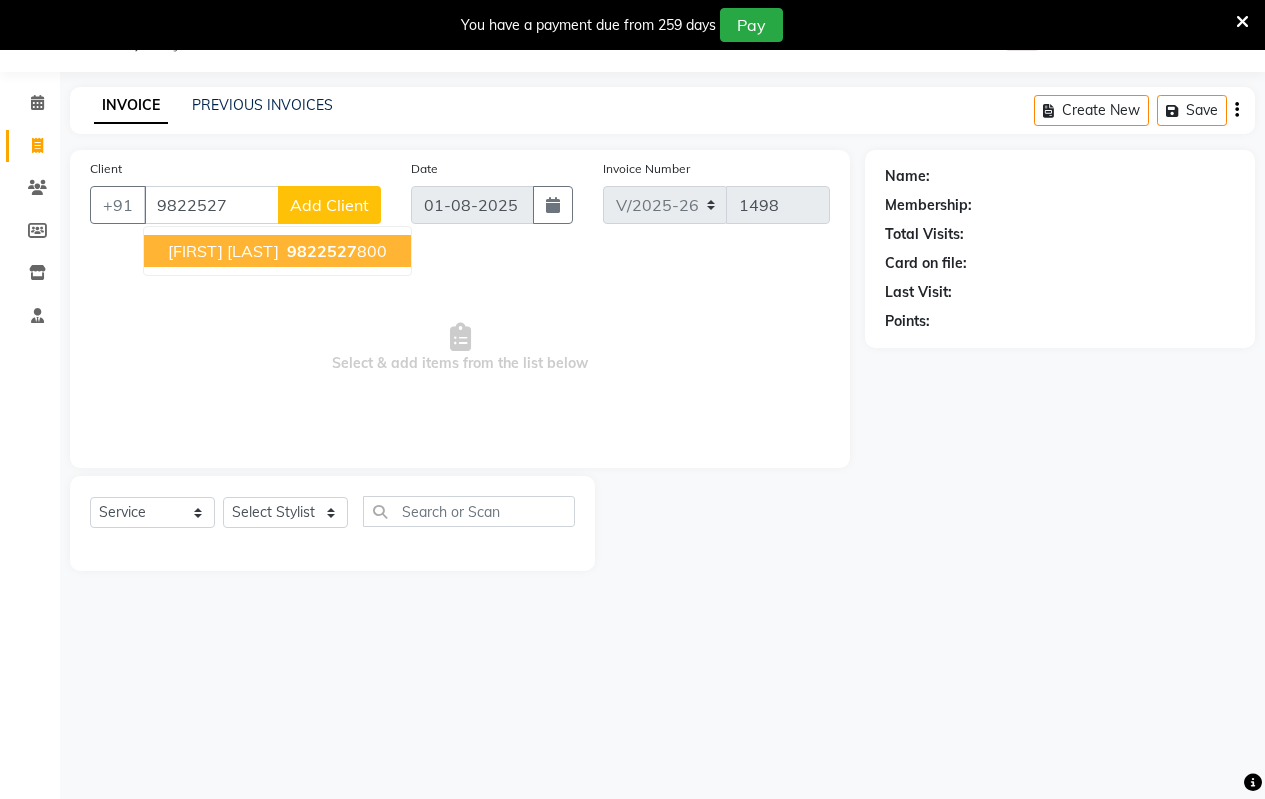click on "[FIRST] [LAST] [PHONE]" at bounding box center (277, 251) 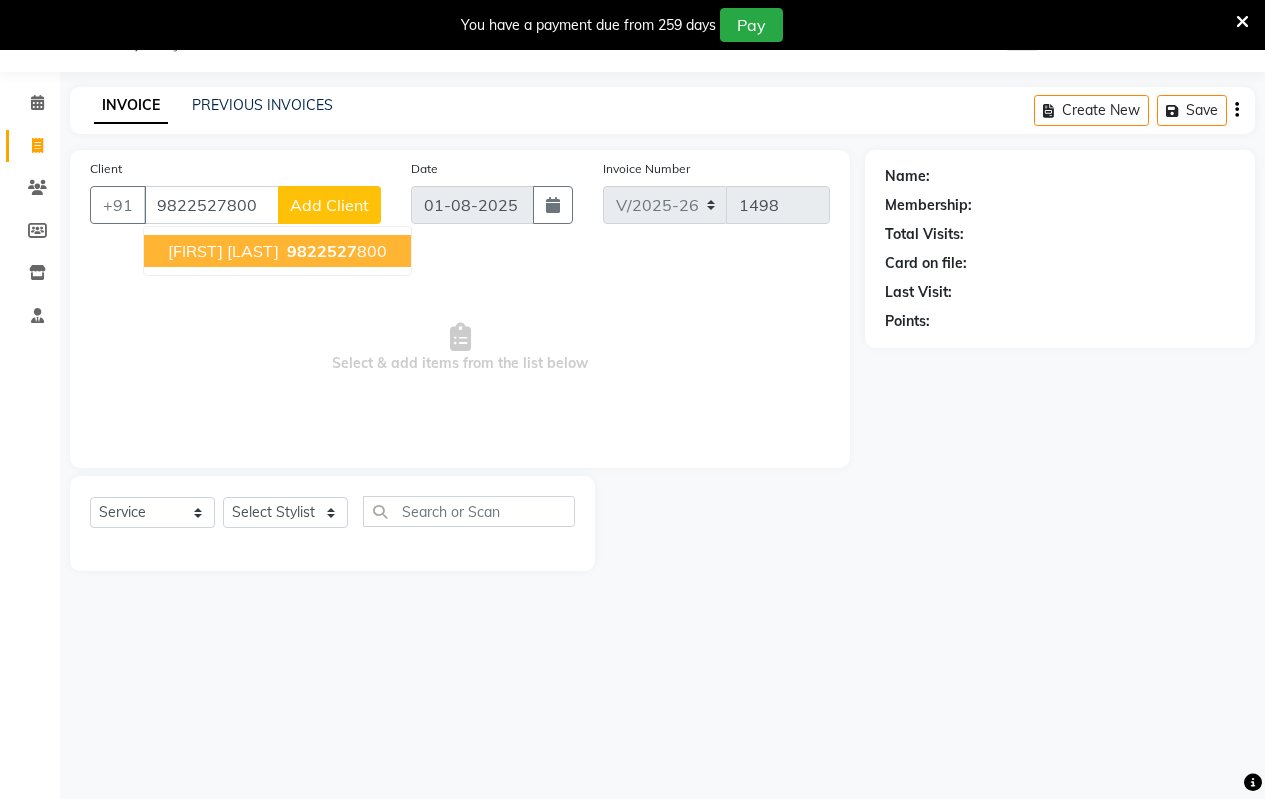 type on "9822527800" 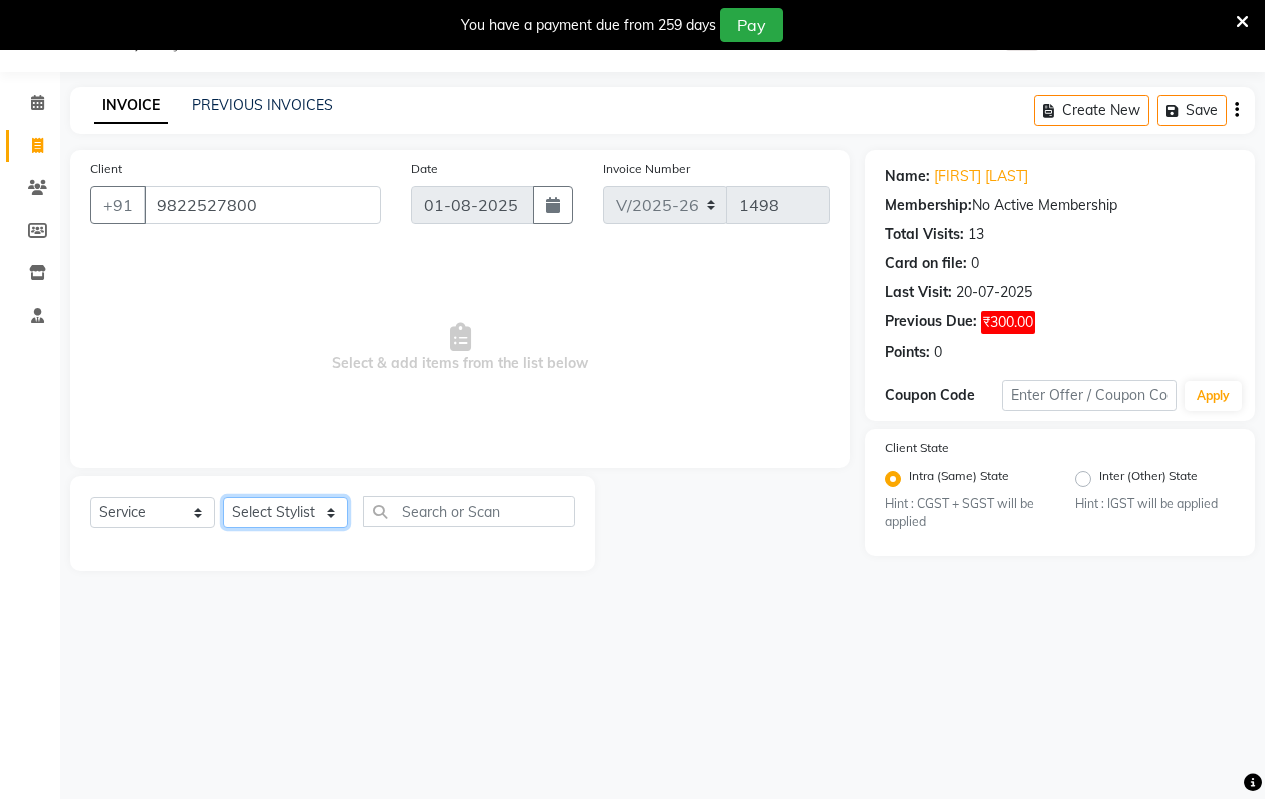 click on "Select Stylist Arati kamlesh b  karan  Krushna pramila jadhav priyanka bawaskar  rohit  rushi  Venesh" 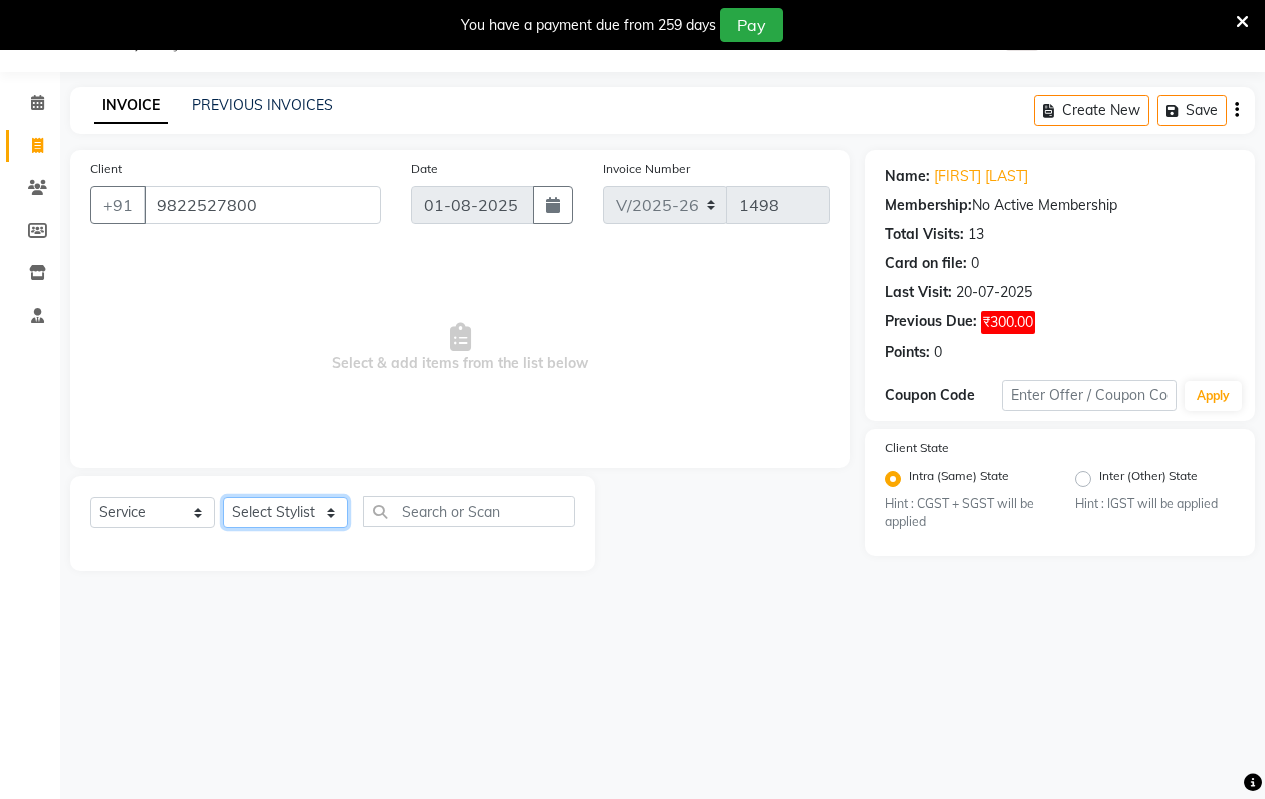 select on "59995" 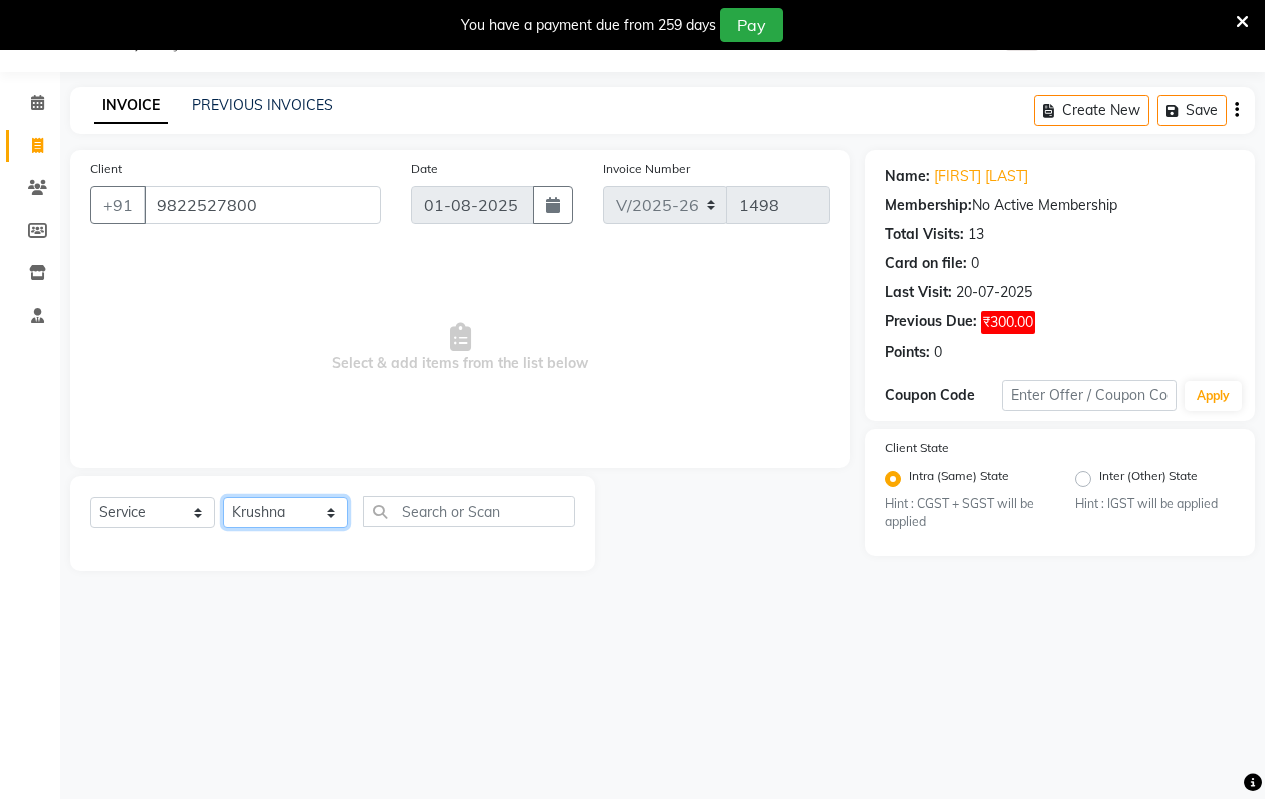 click on "Select Stylist Arati kamlesh b  karan  Krushna pramila jadhav priyanka bawaskar  rohit  rushi  Venesh" 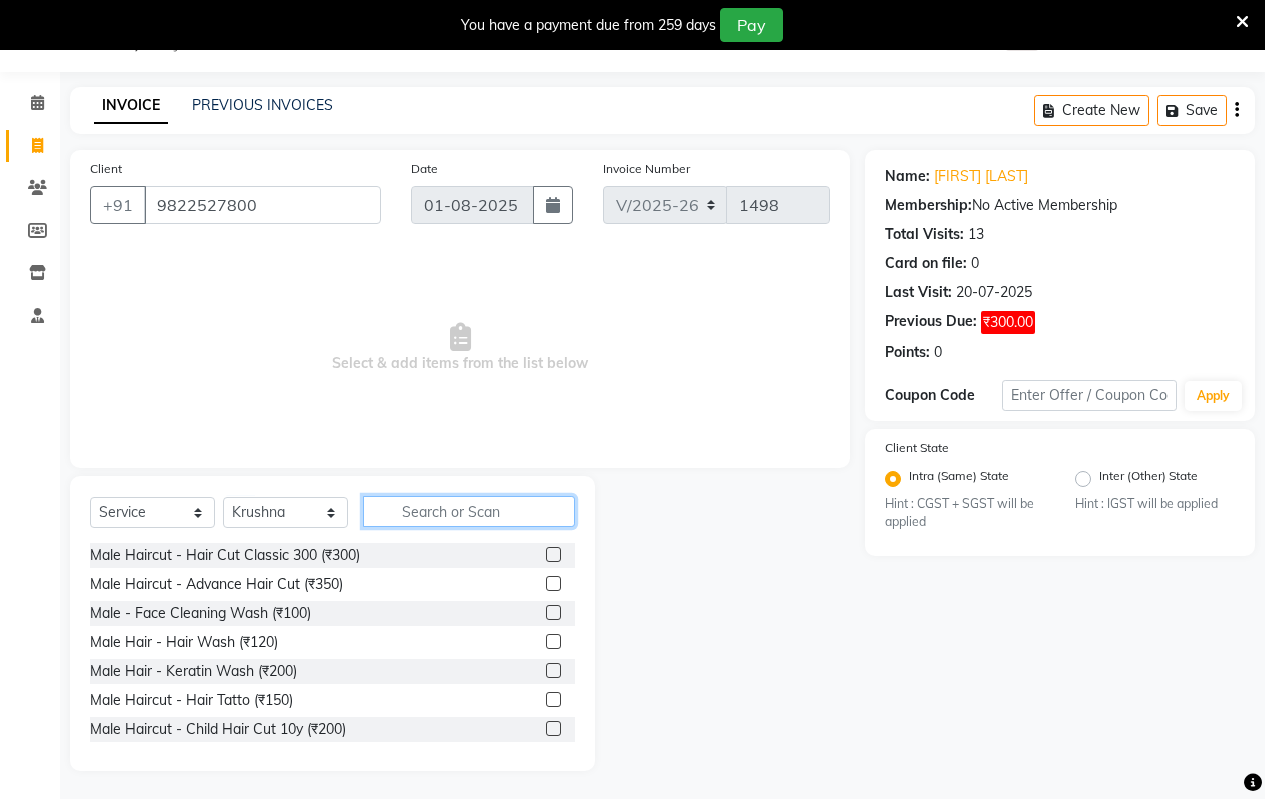click 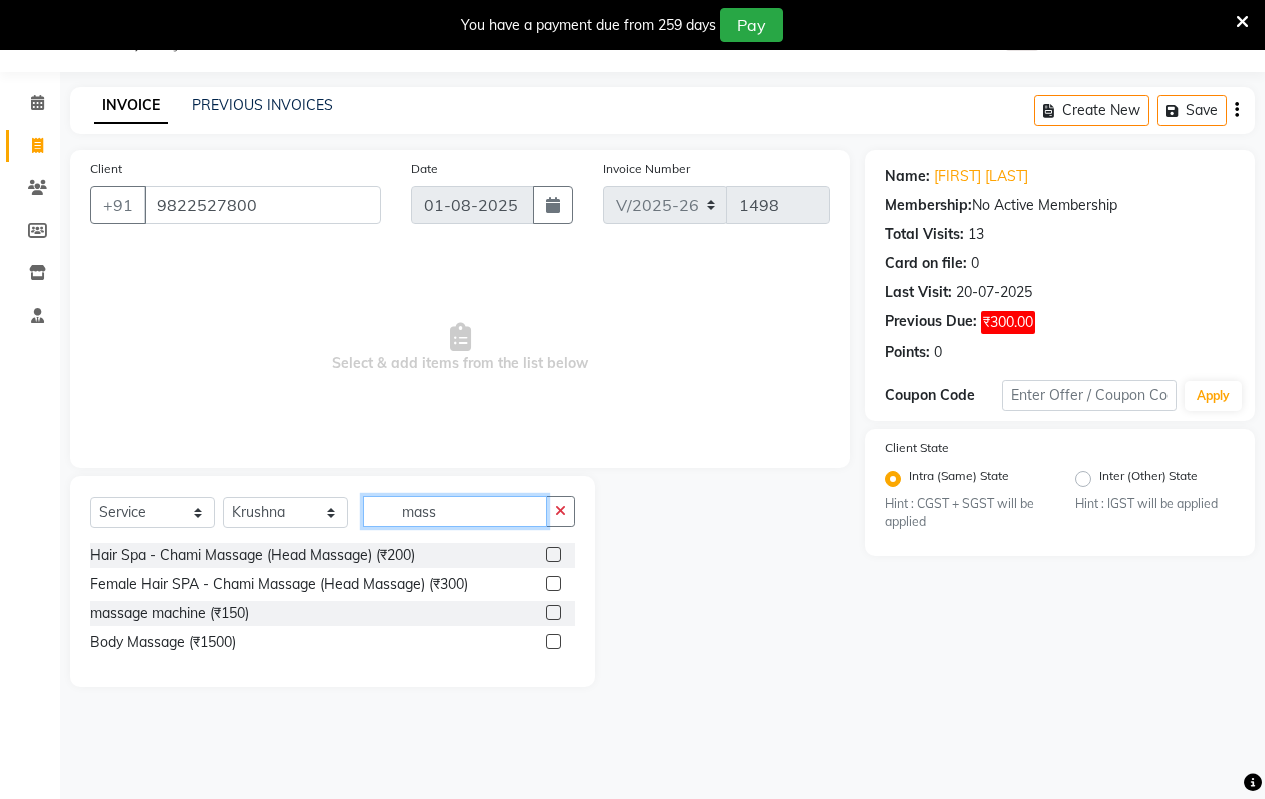type on "mass" 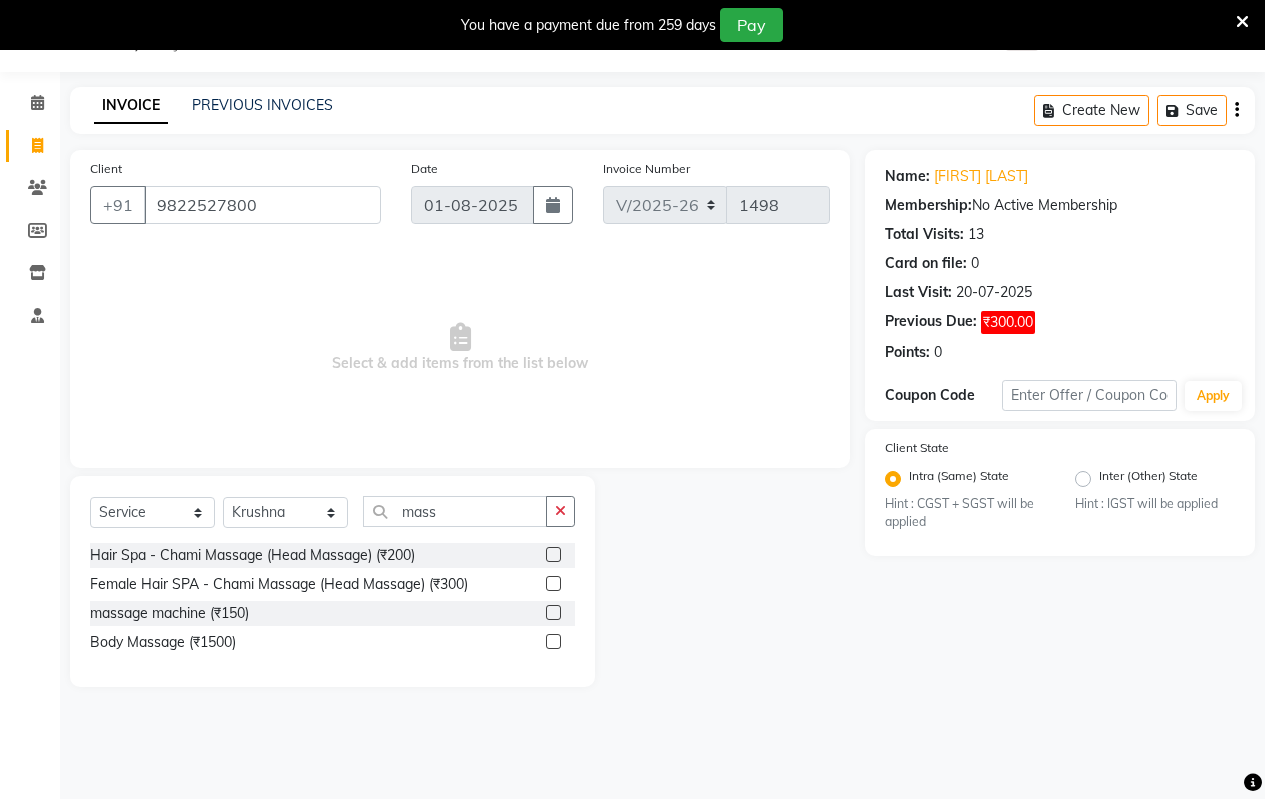 click 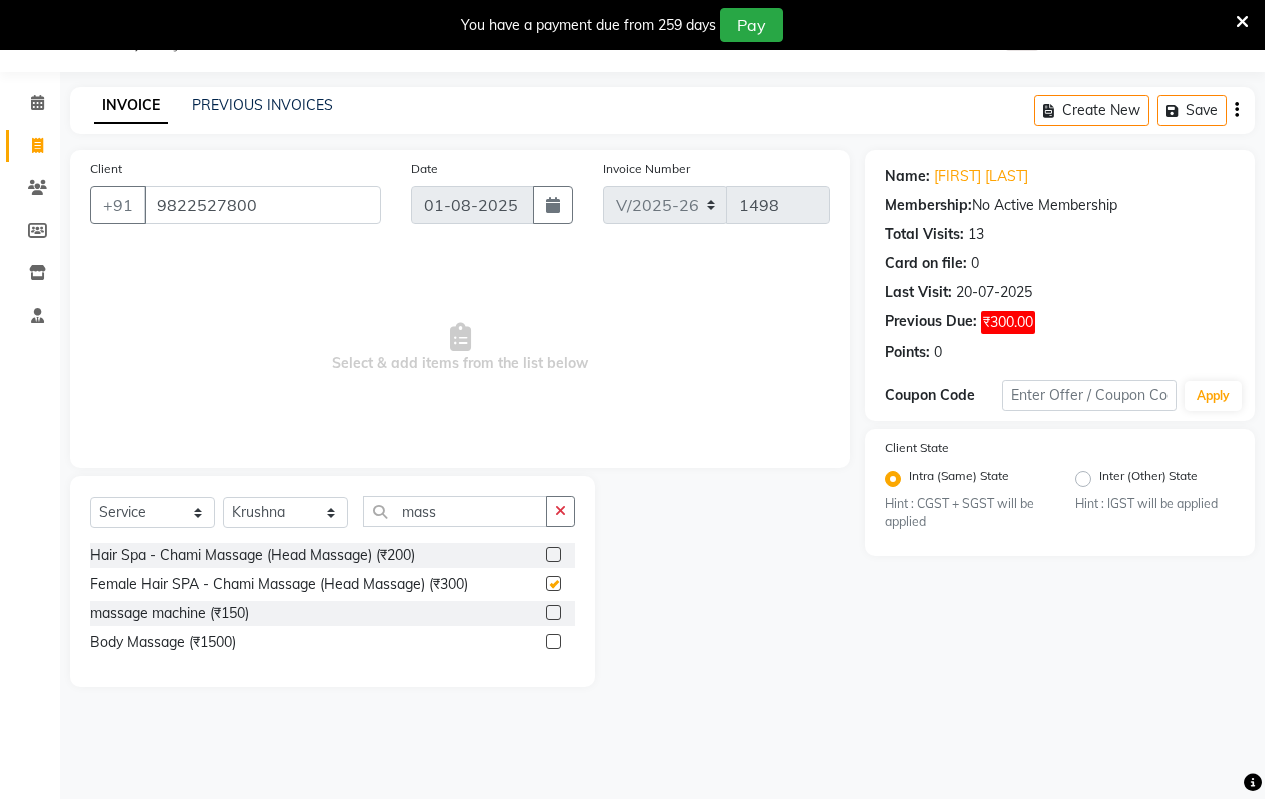 click on "Select  Service  Product  Membership  Package Voucher Prepaid Gift Card  Select Stylist Arati kamlesh b  karan  Krushna pramila jadhav priyanka bawaskar  rohit  rushi  Venesh mass" 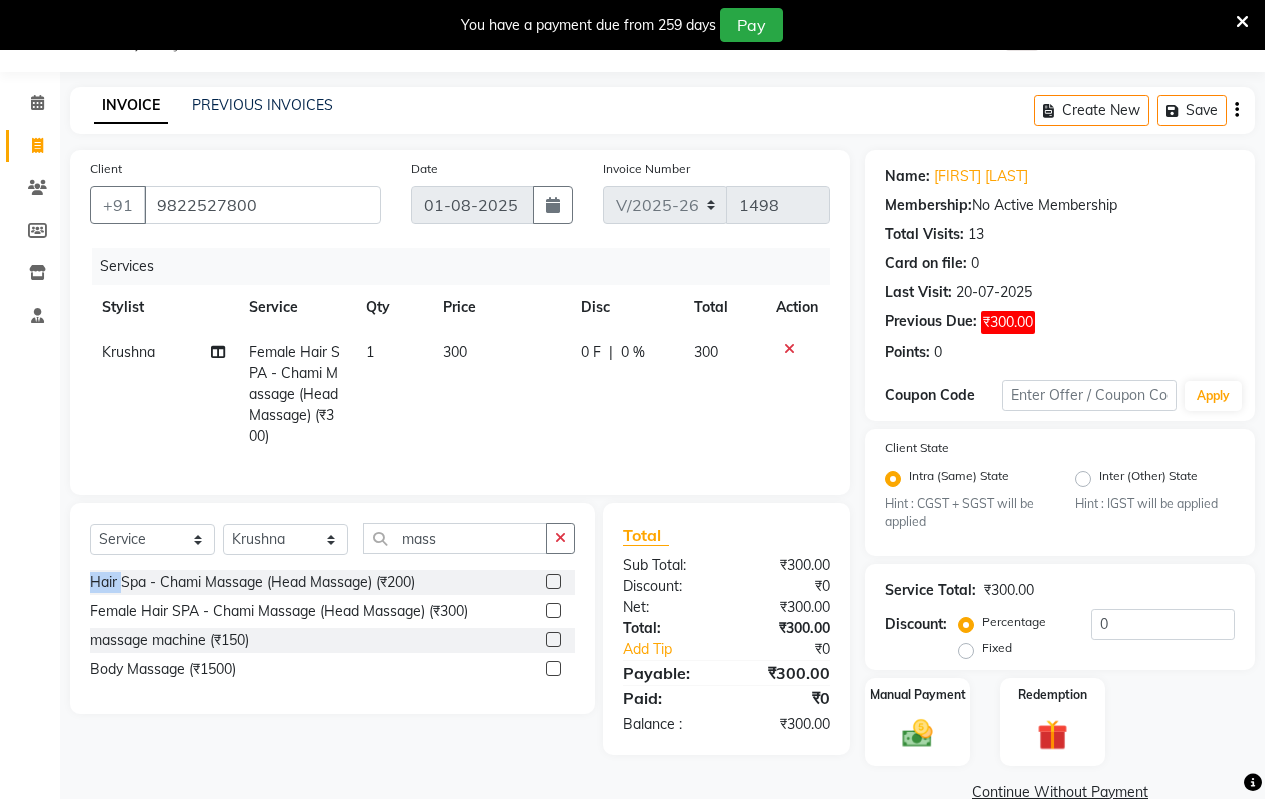checkbox on "false" 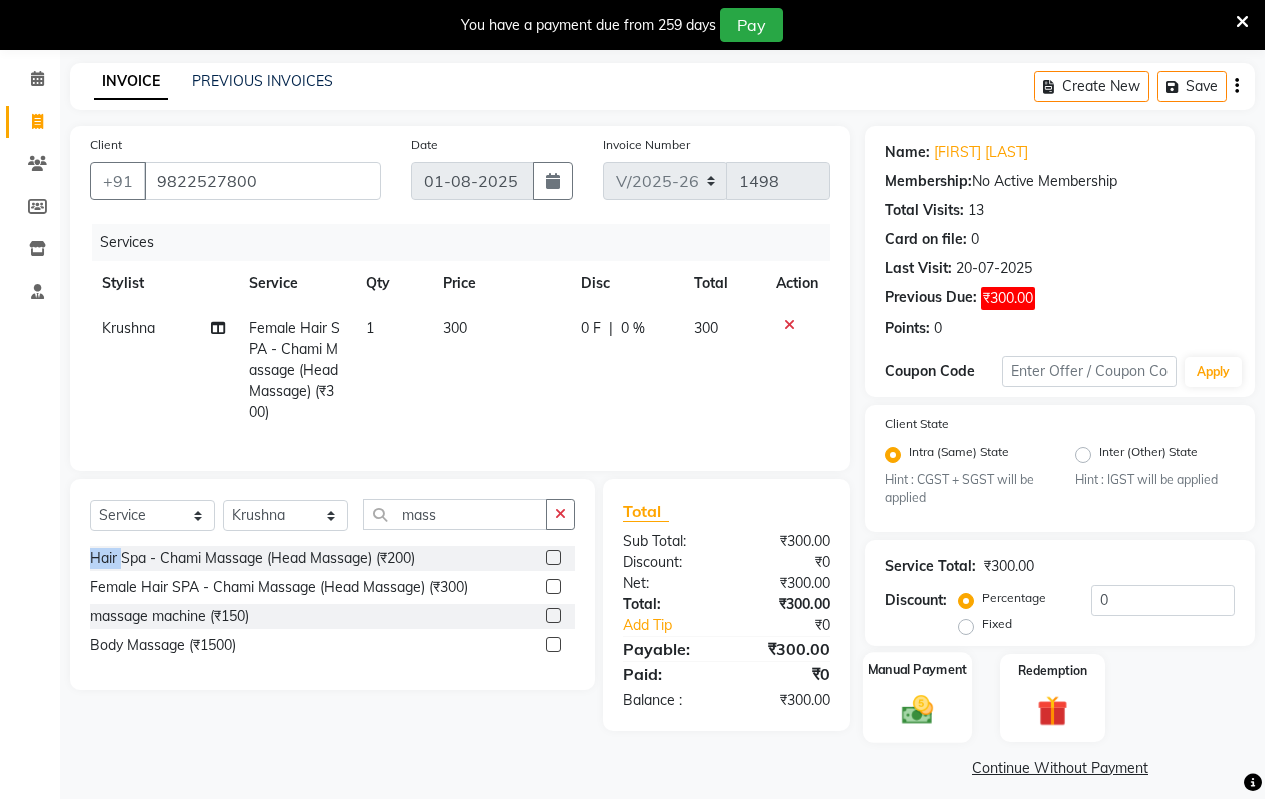 scroll, scrollTop: 88, scrollLeft: 0, axis: vertical 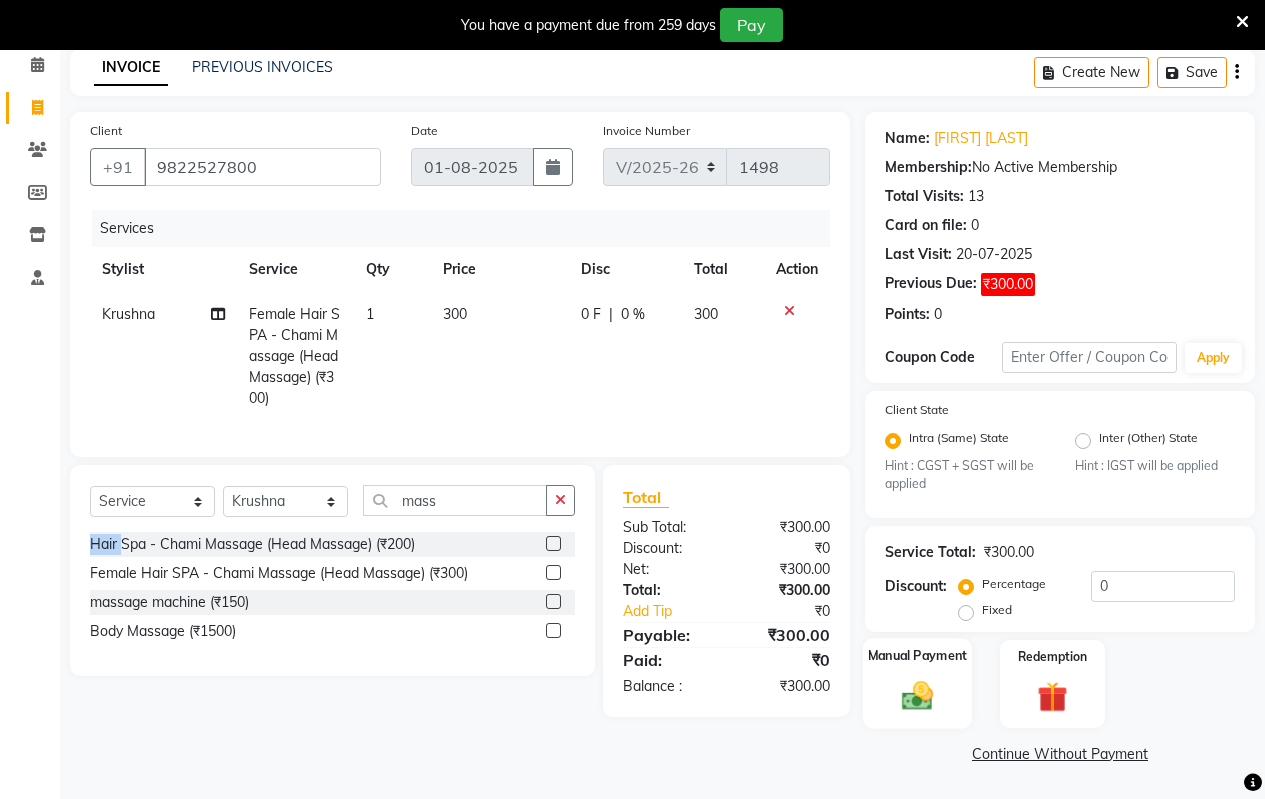 click 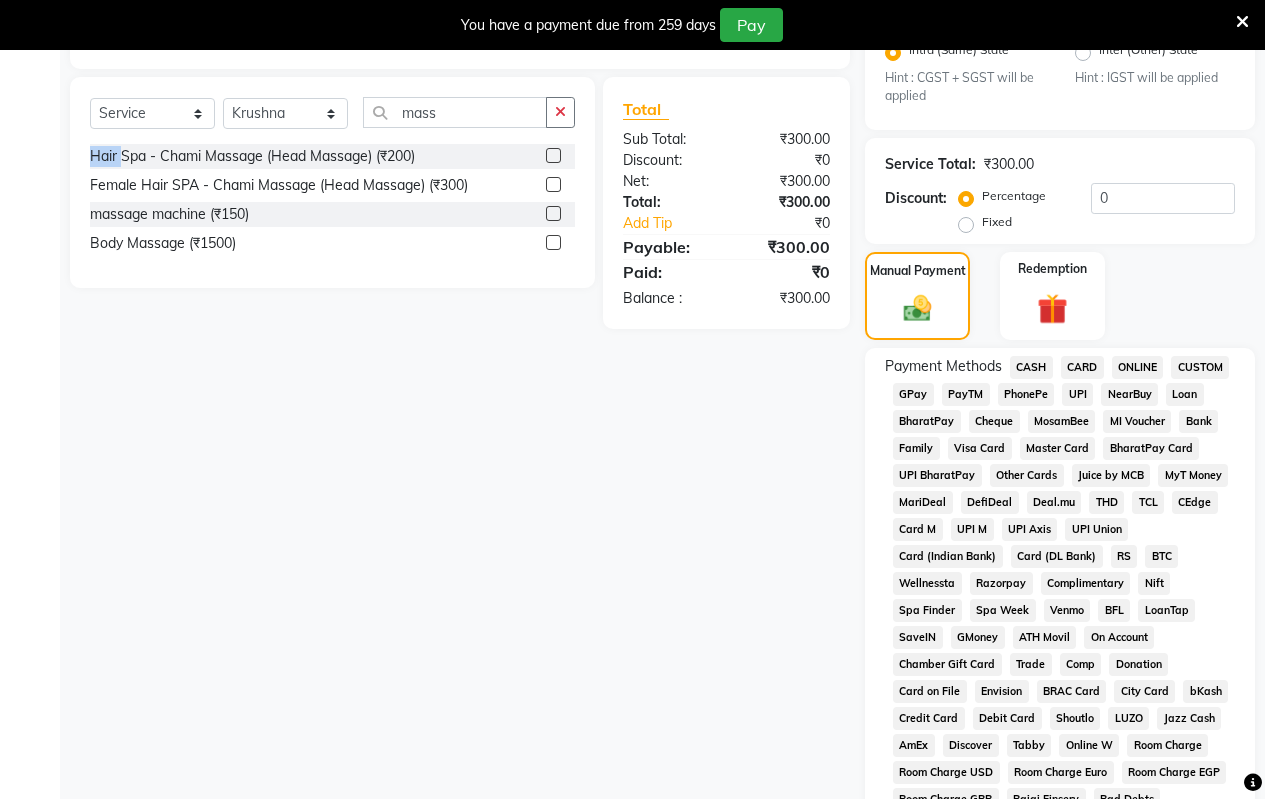 scroll, scrollTop: 488, scrollLeft: 0, axis: vertical 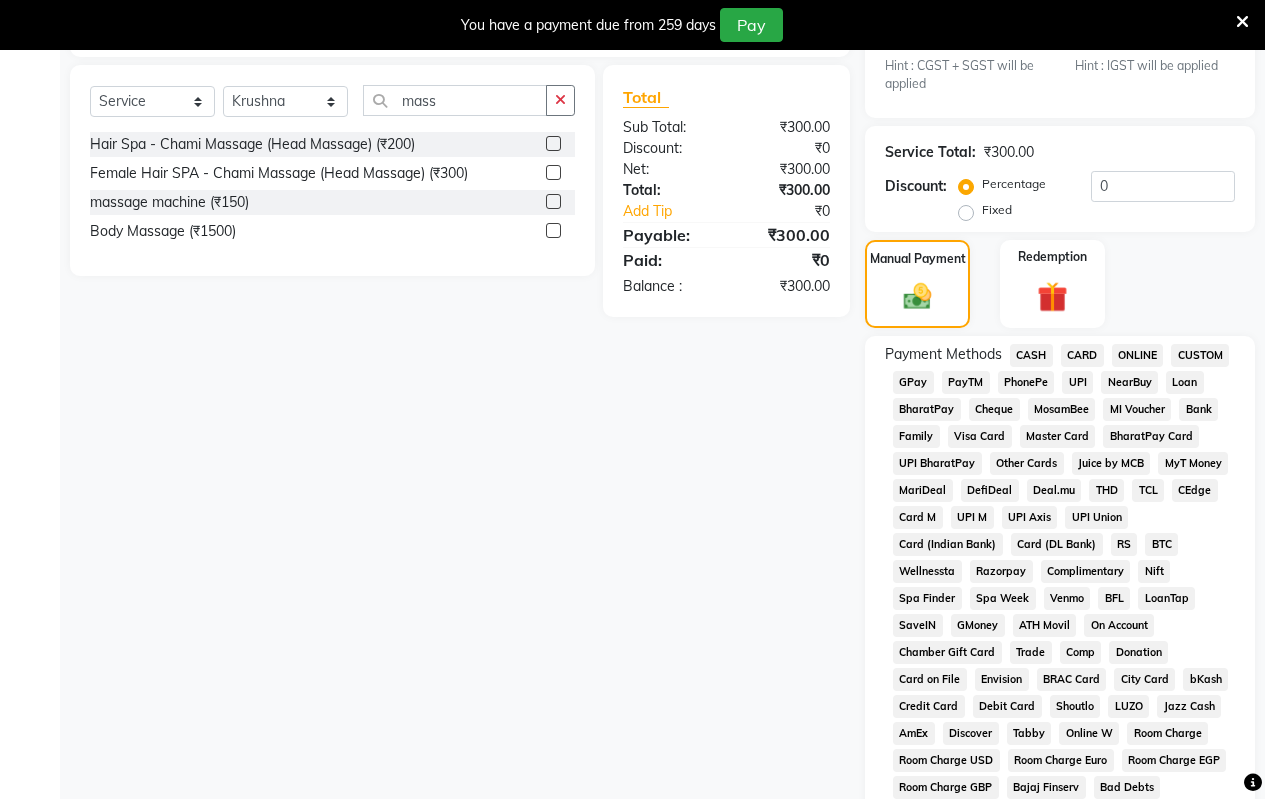 click on "CASH" 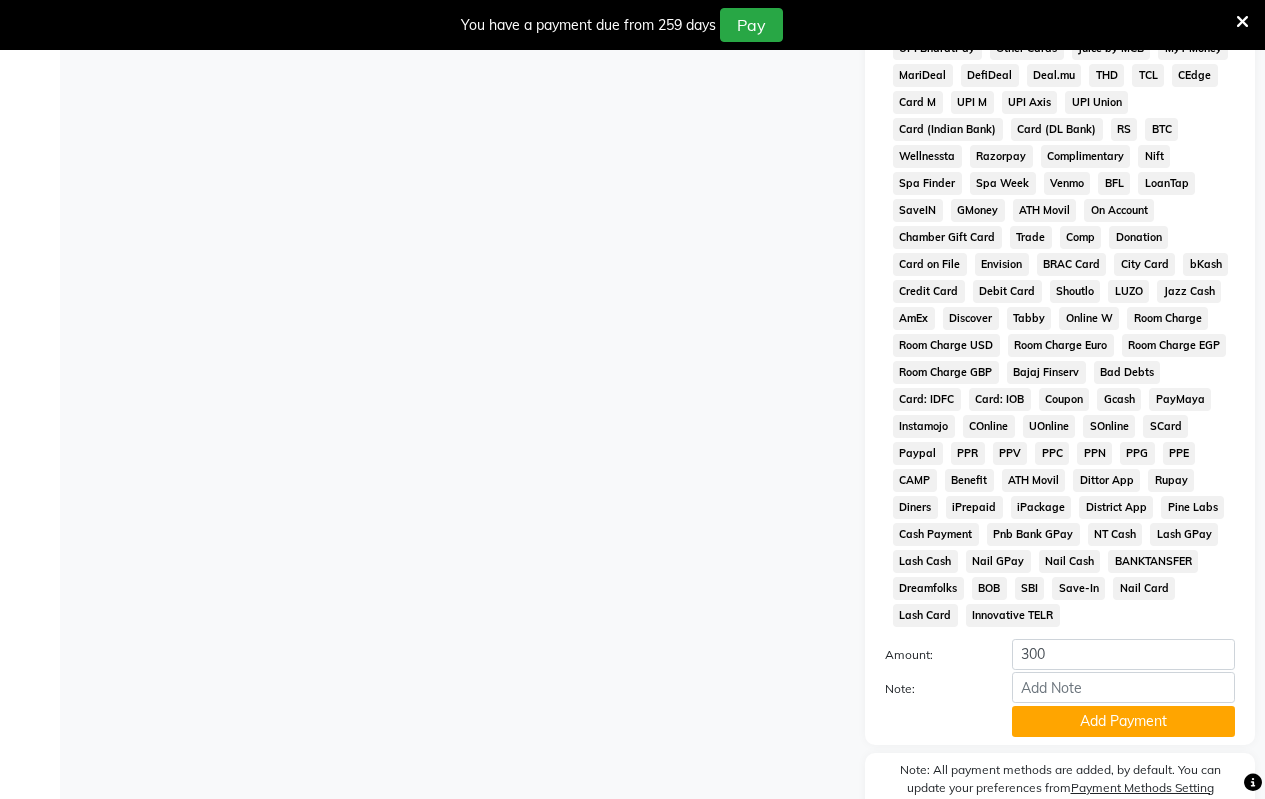scroll, scrollTop: 988, scrollLeft: 0, axis: vertical 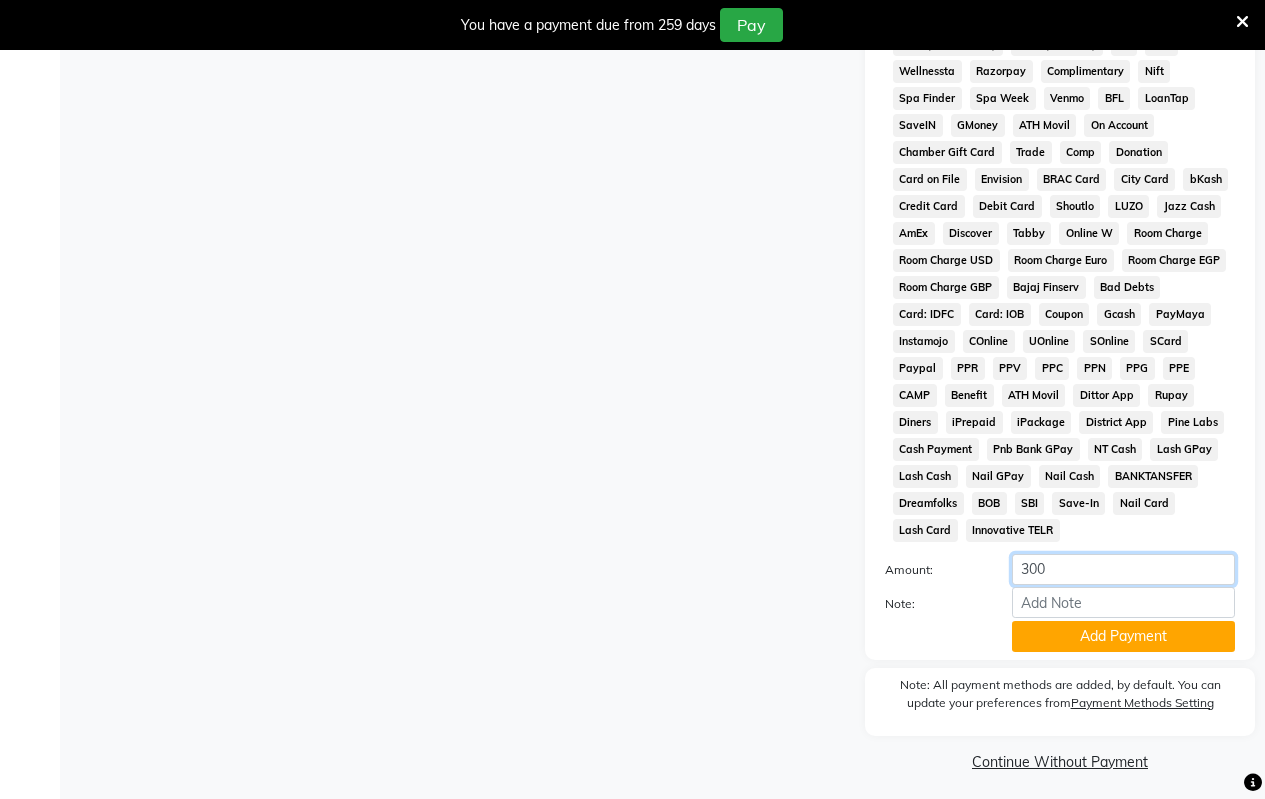 click on "300" 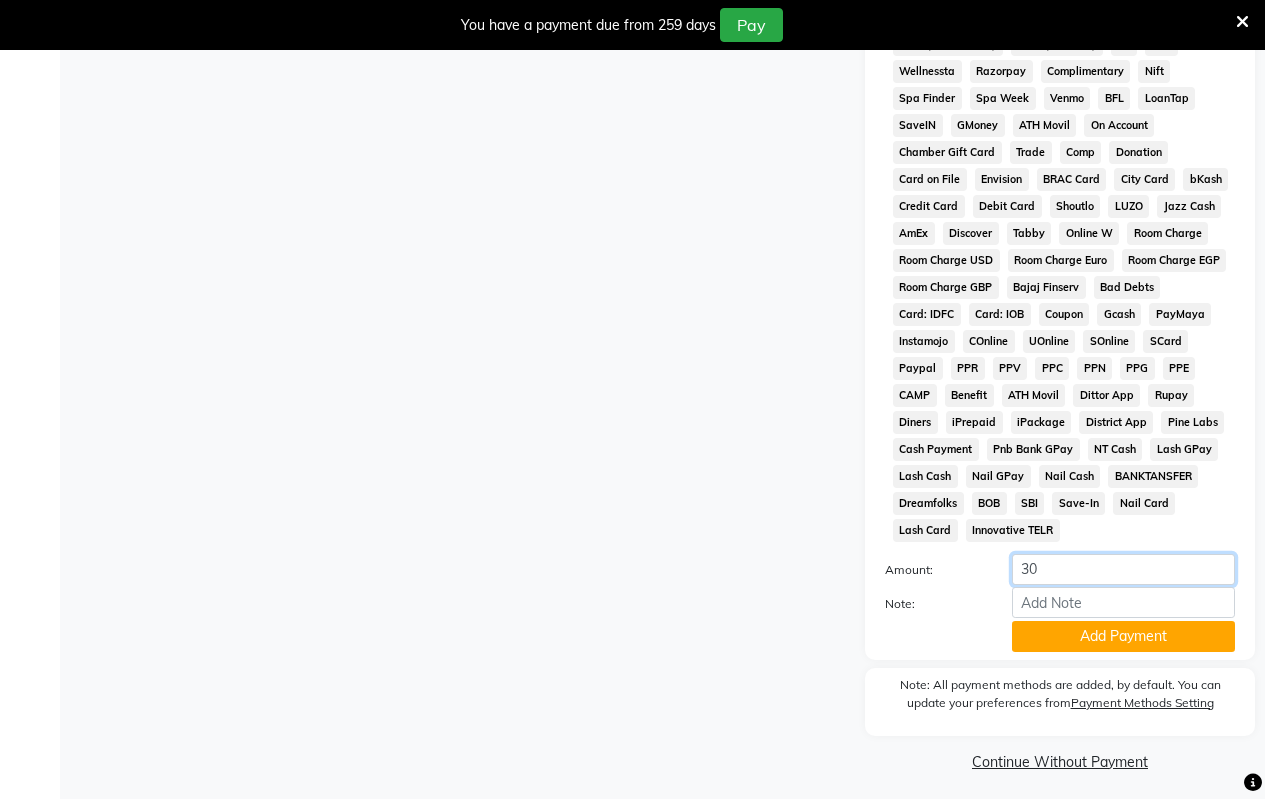 type on "3" 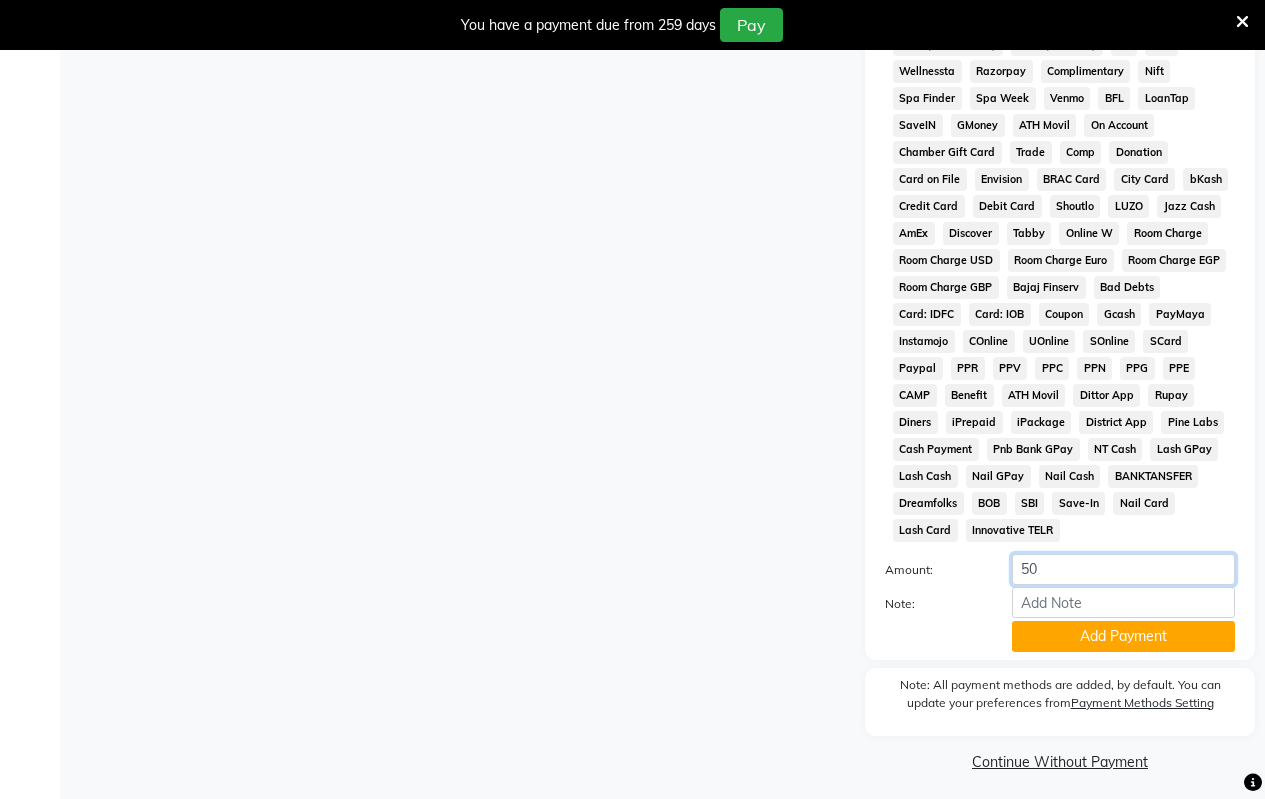 type on "5" 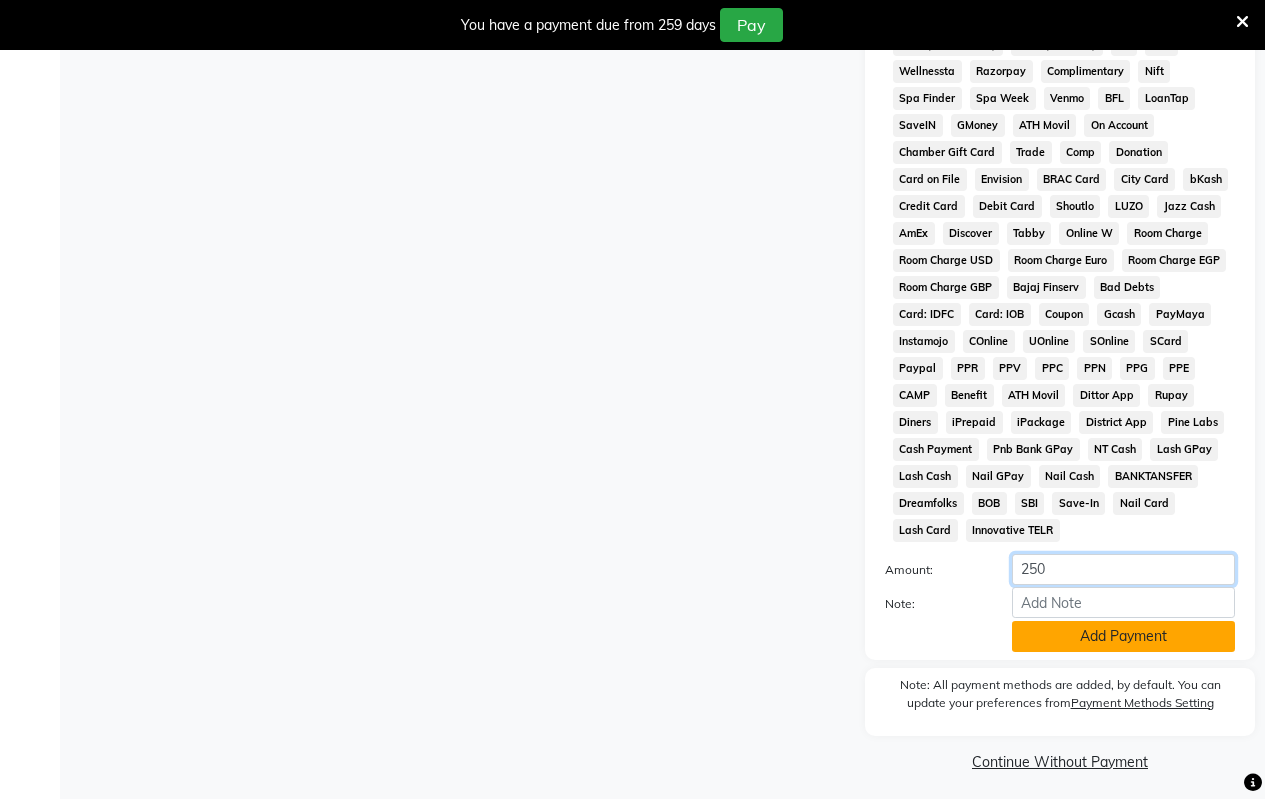 type on "250" 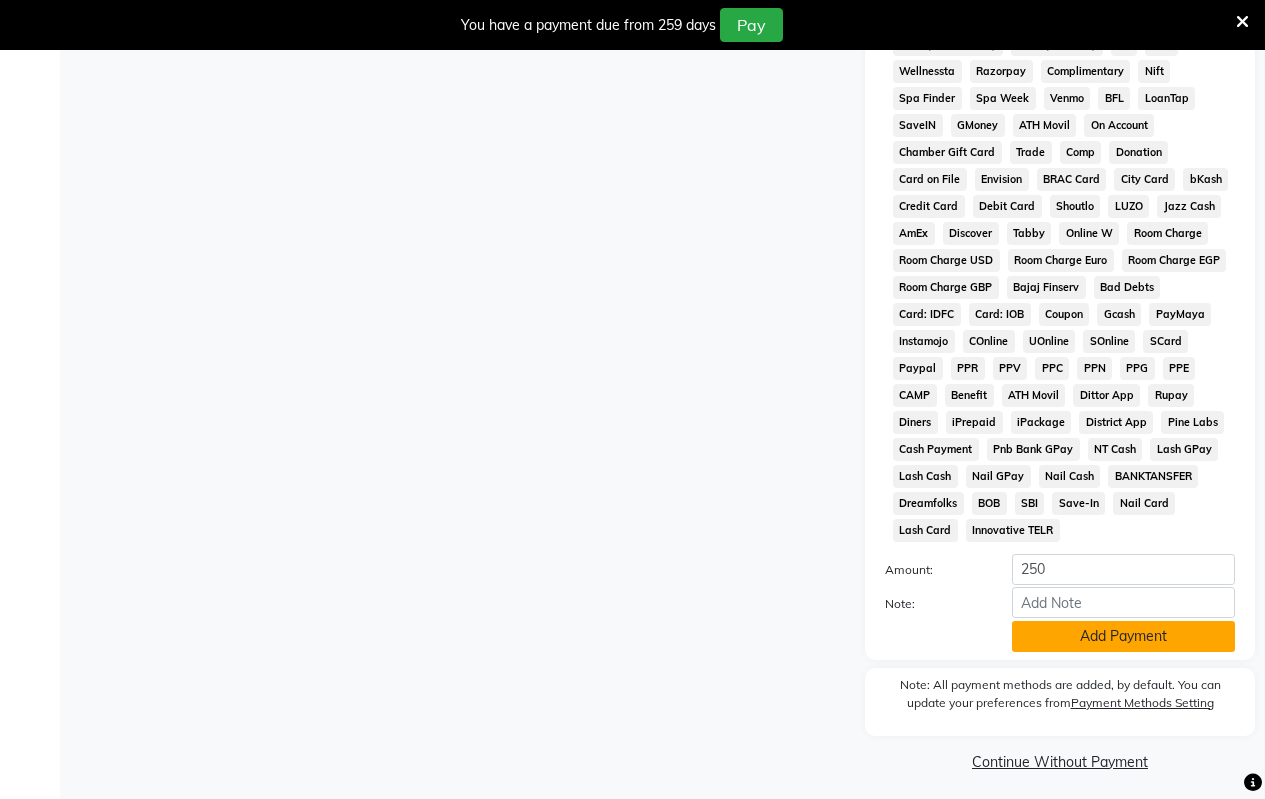 click on "Add Payment" 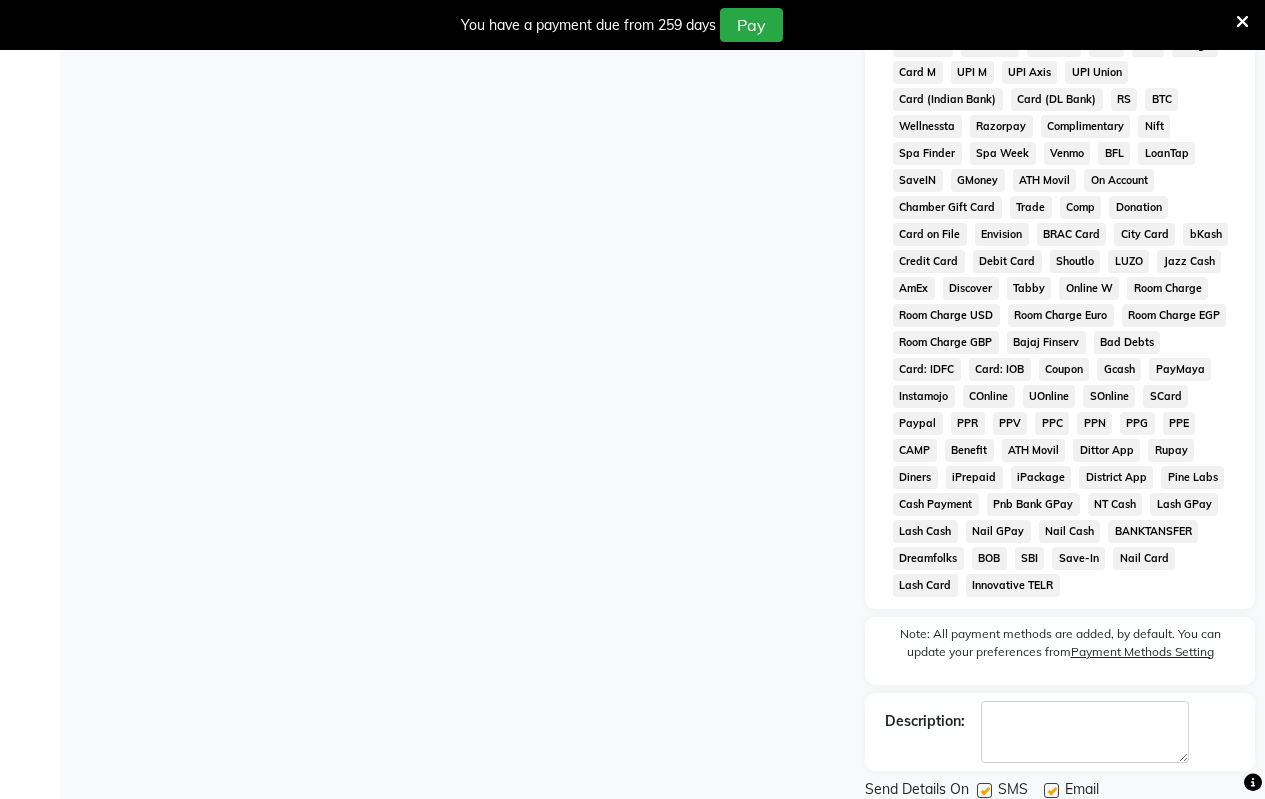scroll, scrollTop: 1003, scrollLeft: 0, axis: vertical 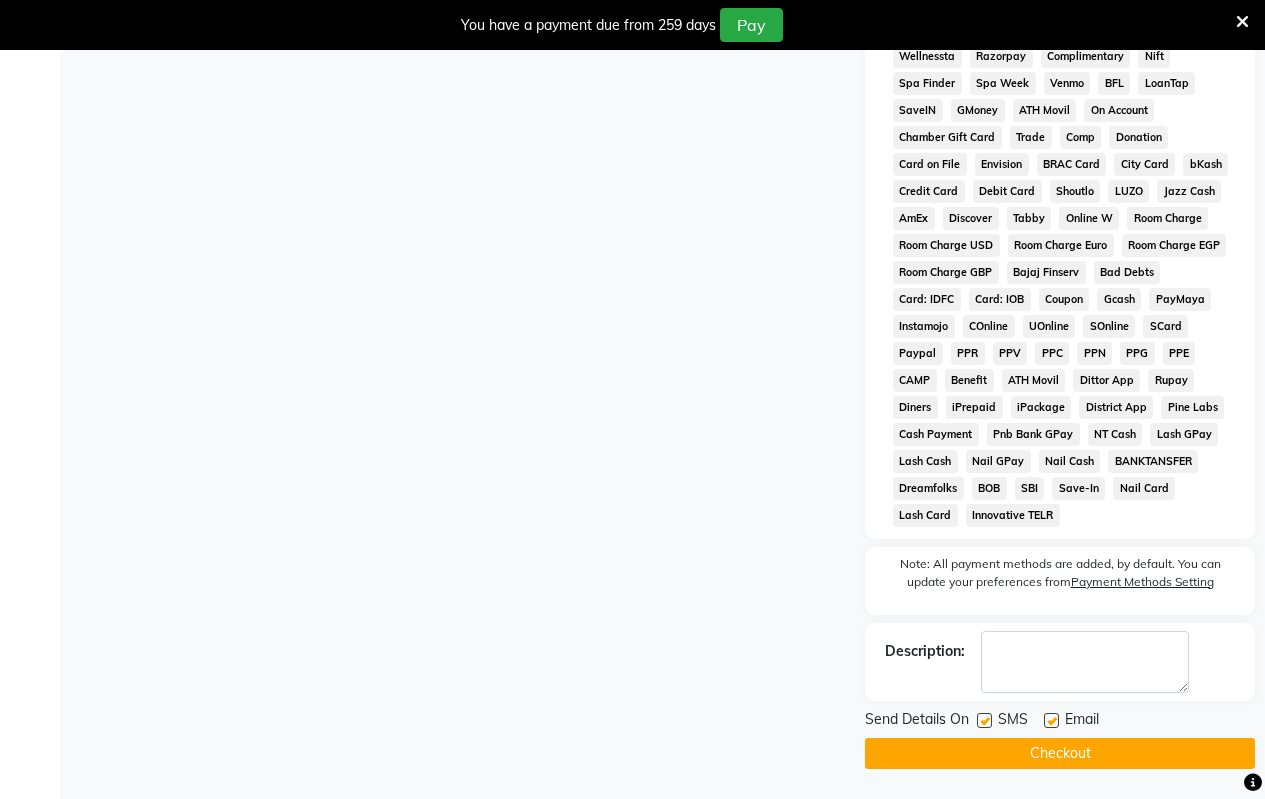 click on "Checkout" 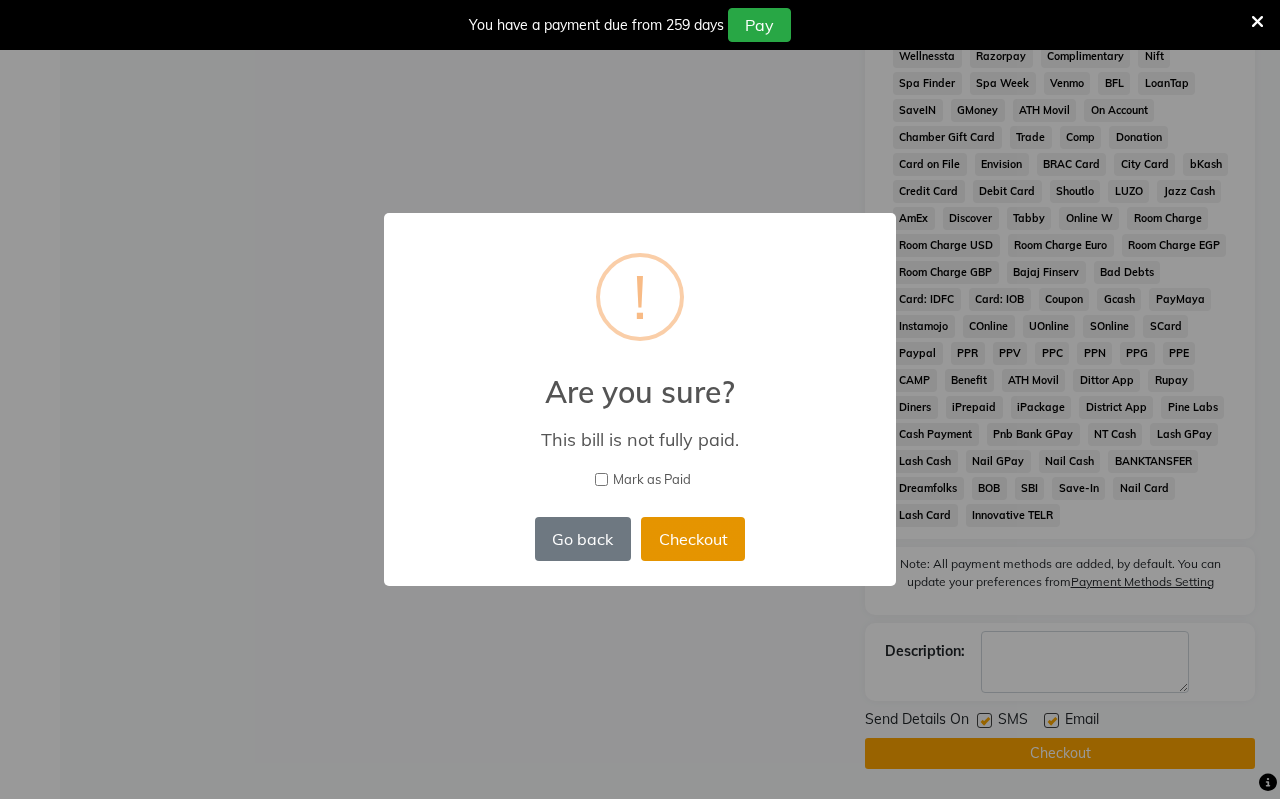 click on "Checkout" at bounding box center [693, 539] 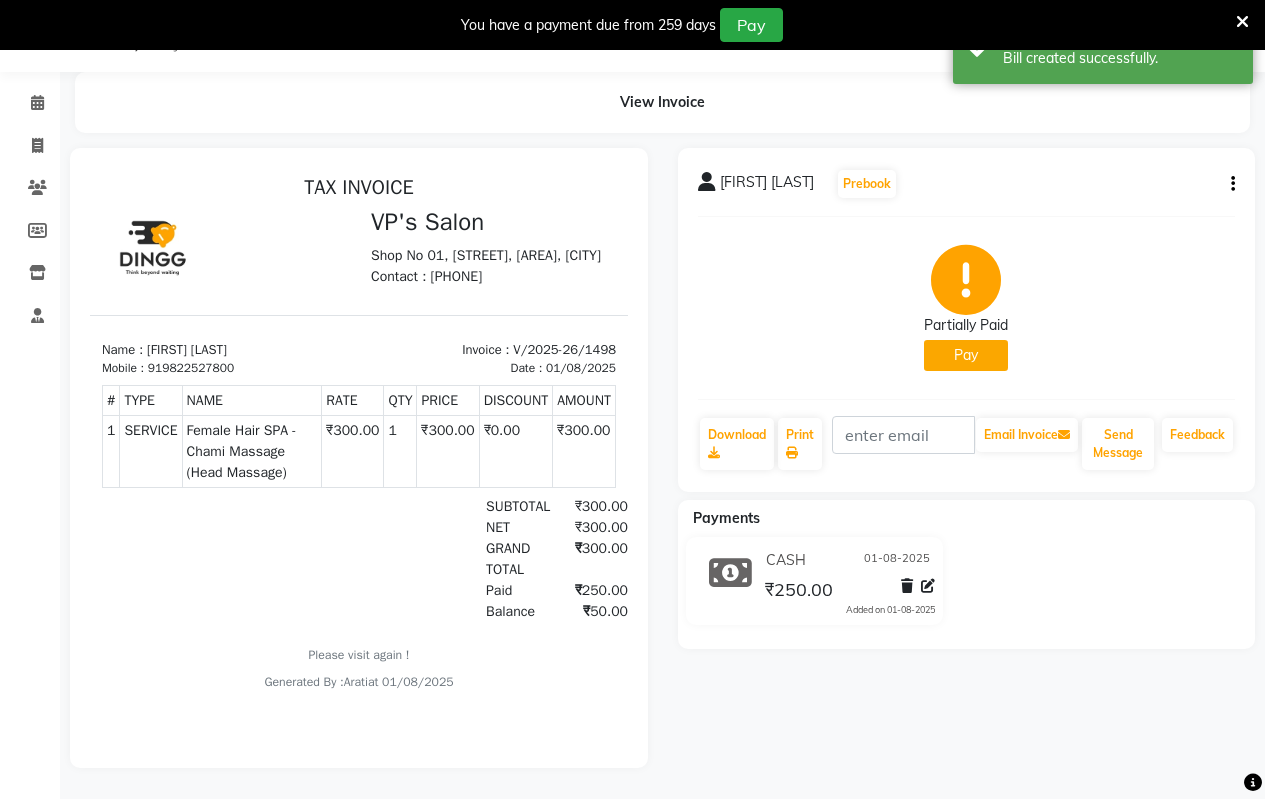 scroll, scrollTop: 0, scrollLeft: 0, axis: both 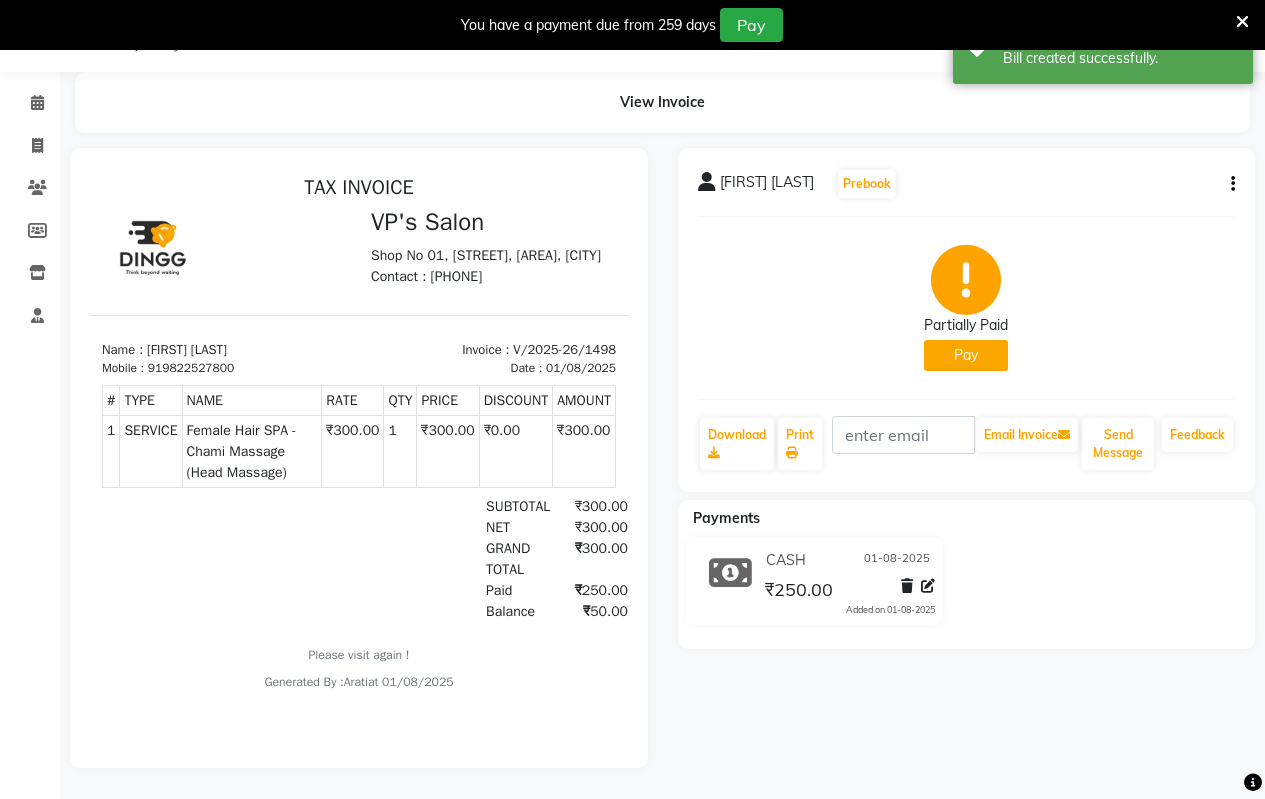 click 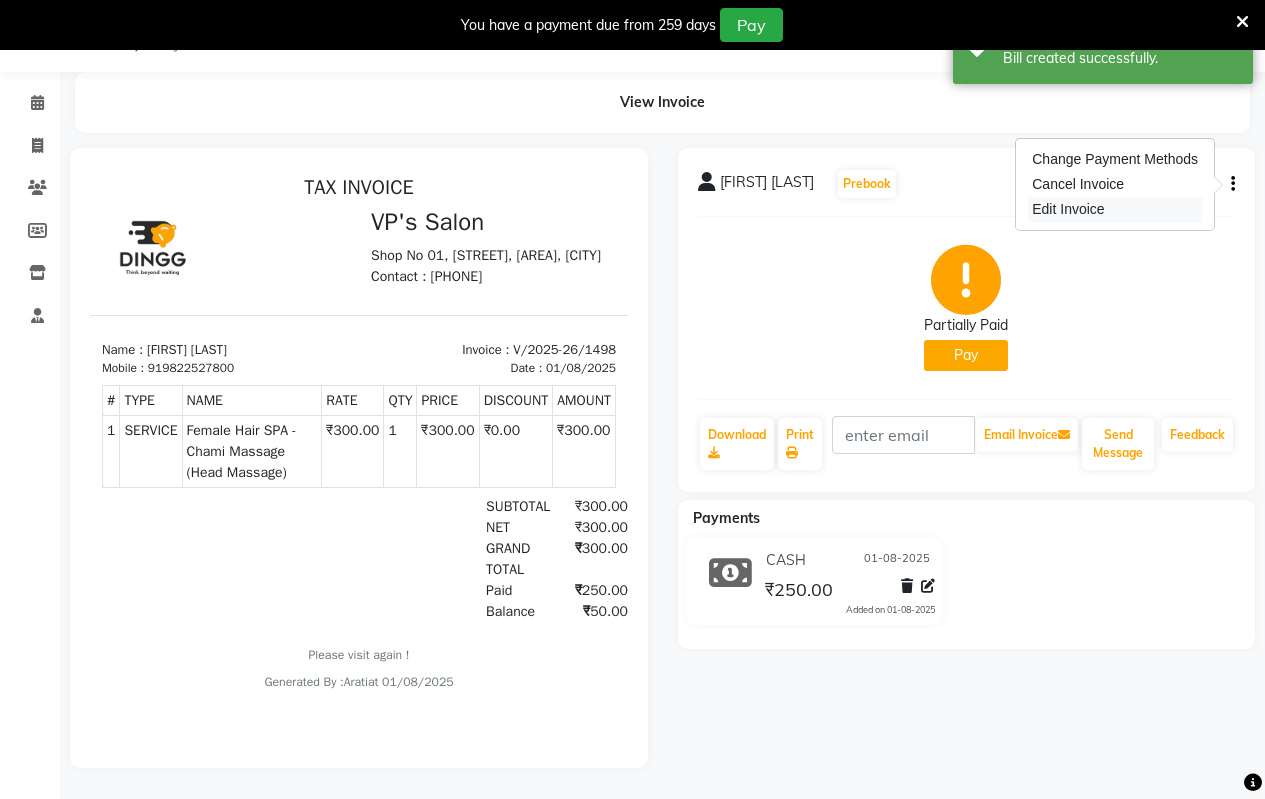 click on "Edit Invoice" at bounding box center (1115, 209) 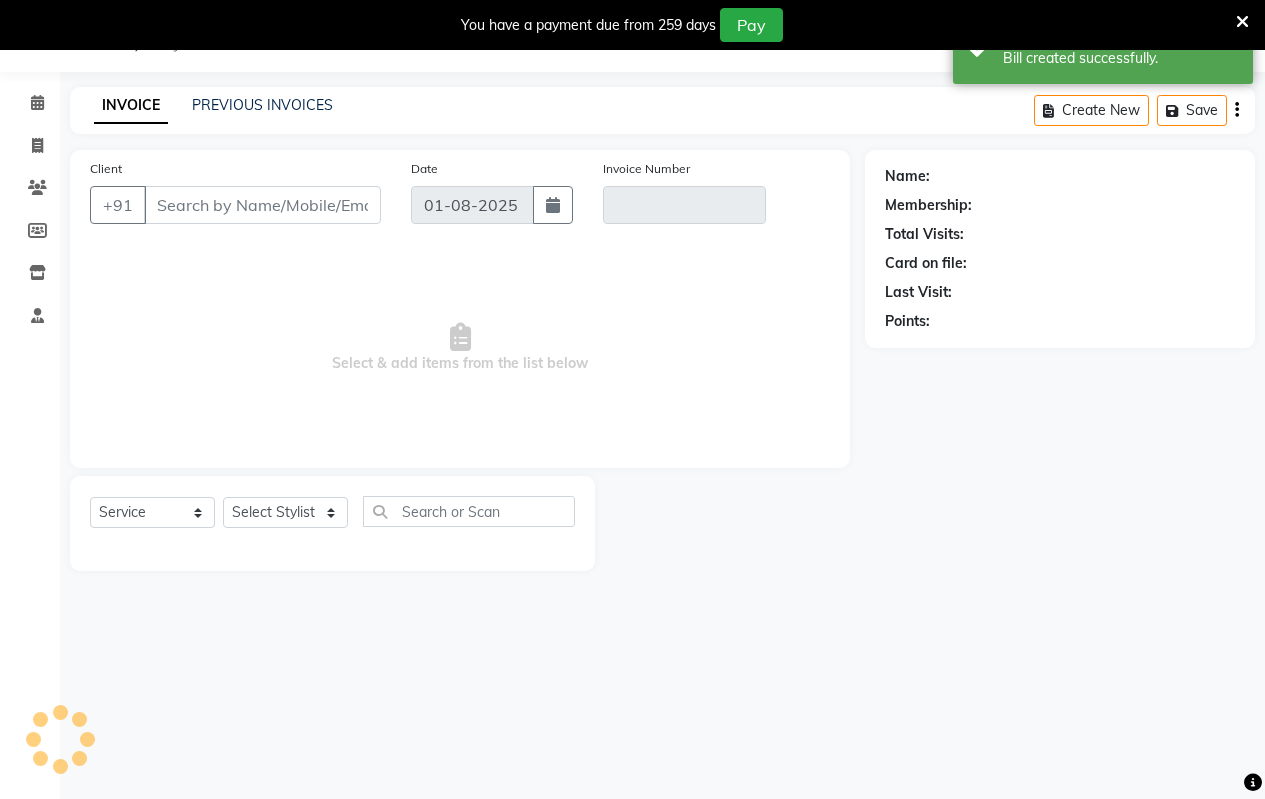 scroll, scrollTop: 50, scrollLeft: 0, axis: vertical 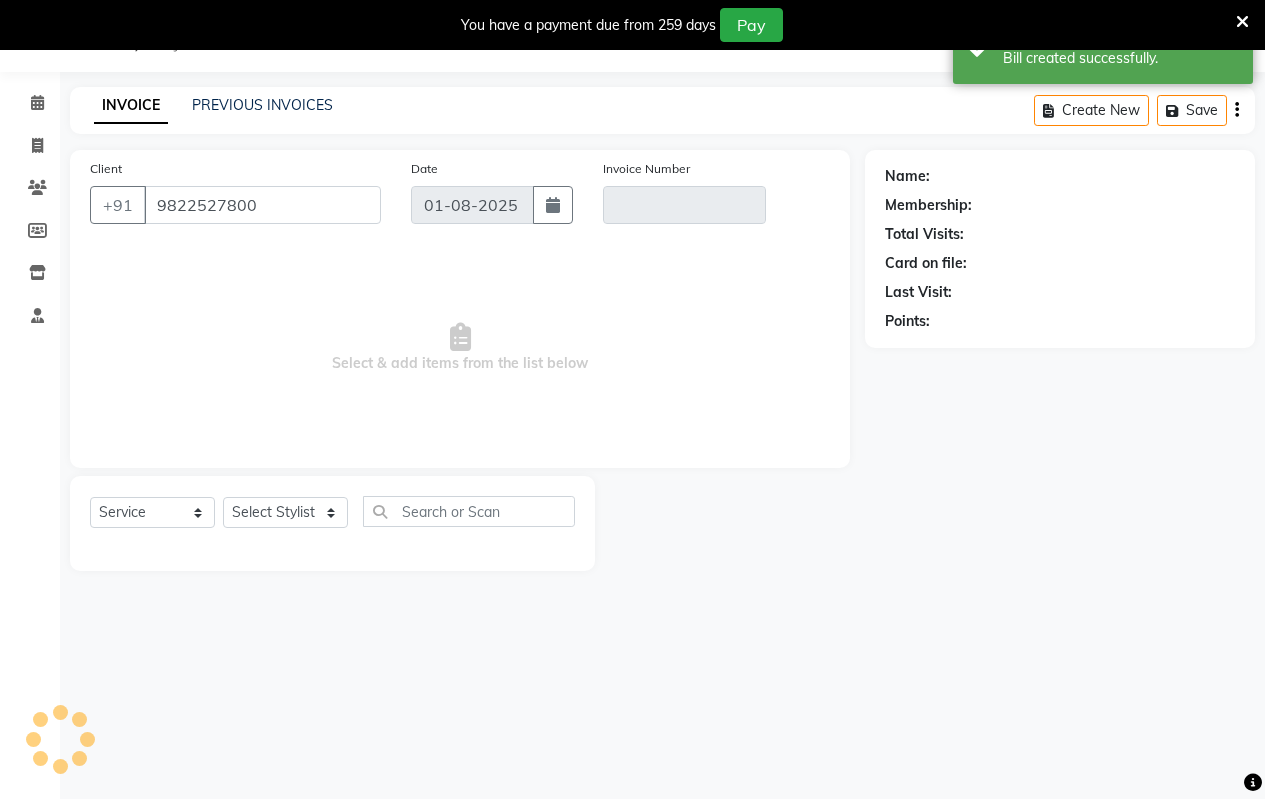 type on "V/2025-26/1498" 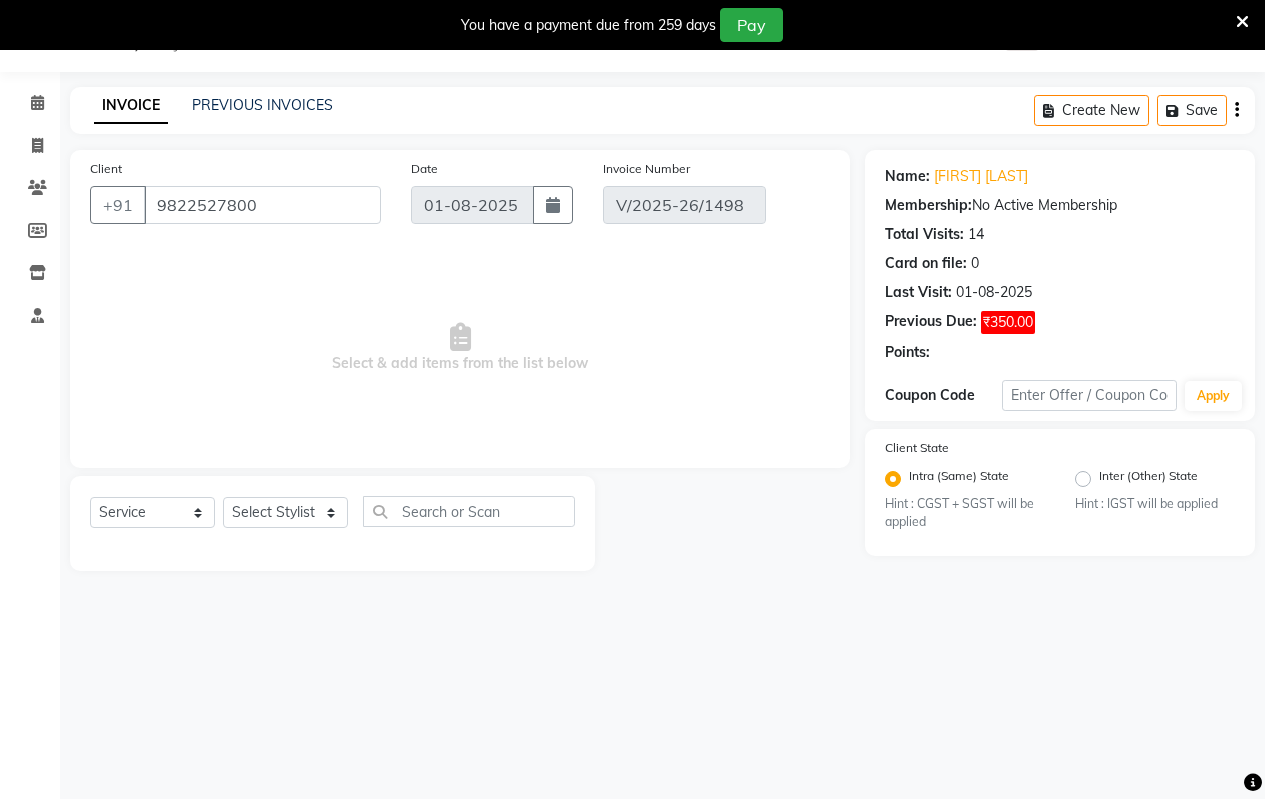 select on "select" 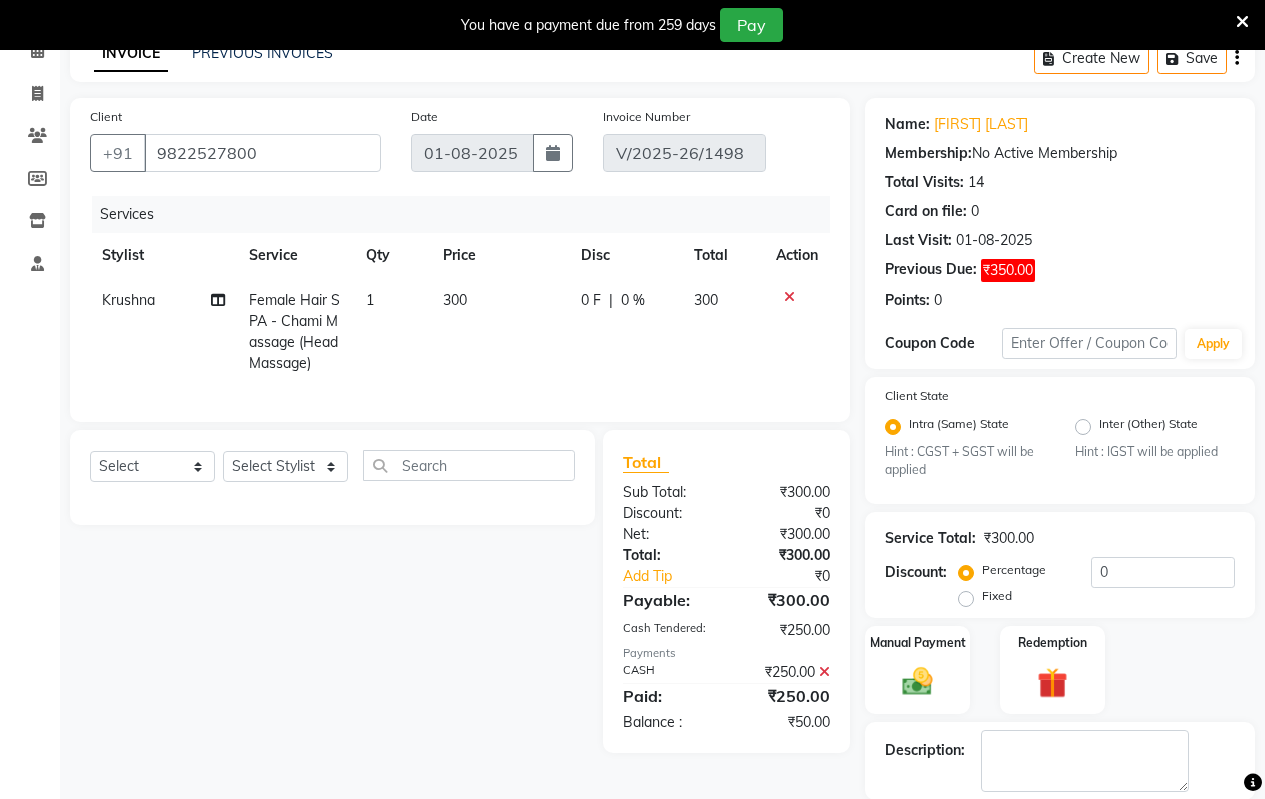 scroll, scrollTop: 172, scrollLeft: 0, axis: vertical 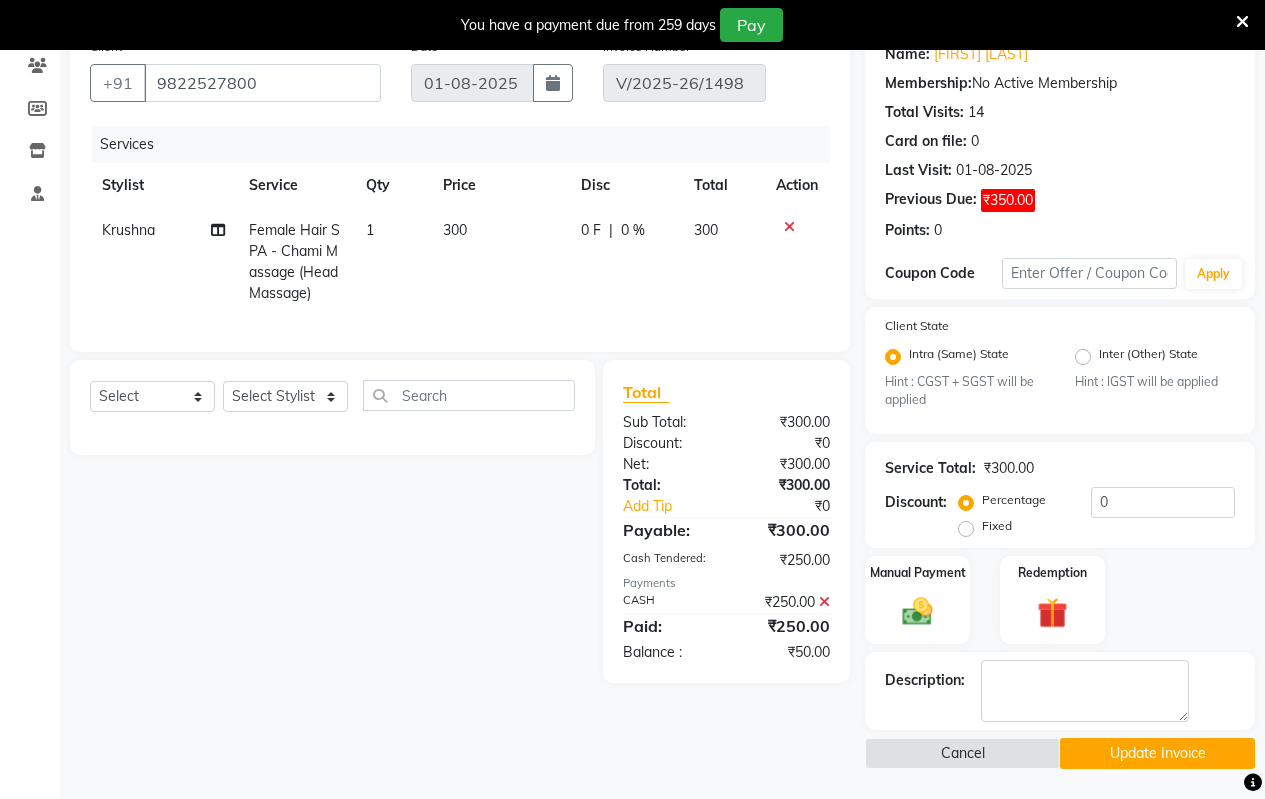 click on "Update Invoice" 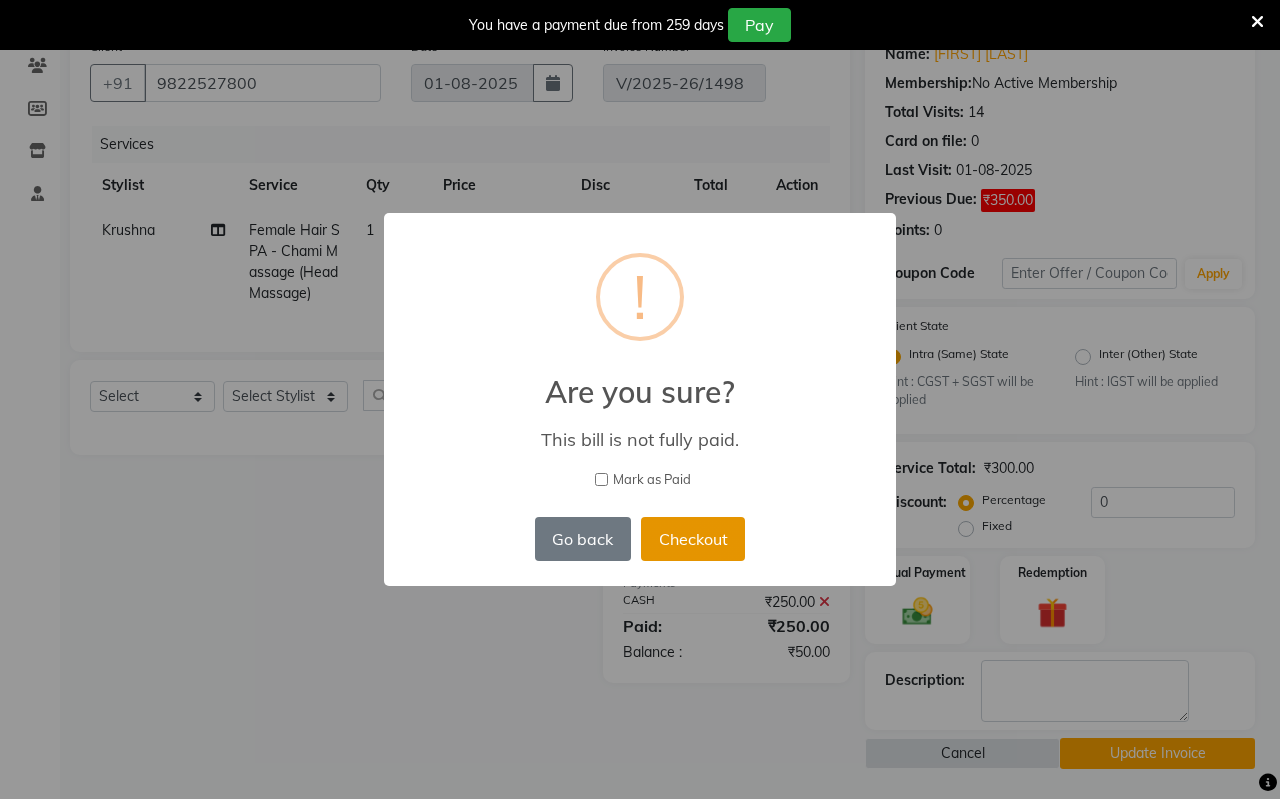 click on "Checkout" at bounding box center [693, 539] 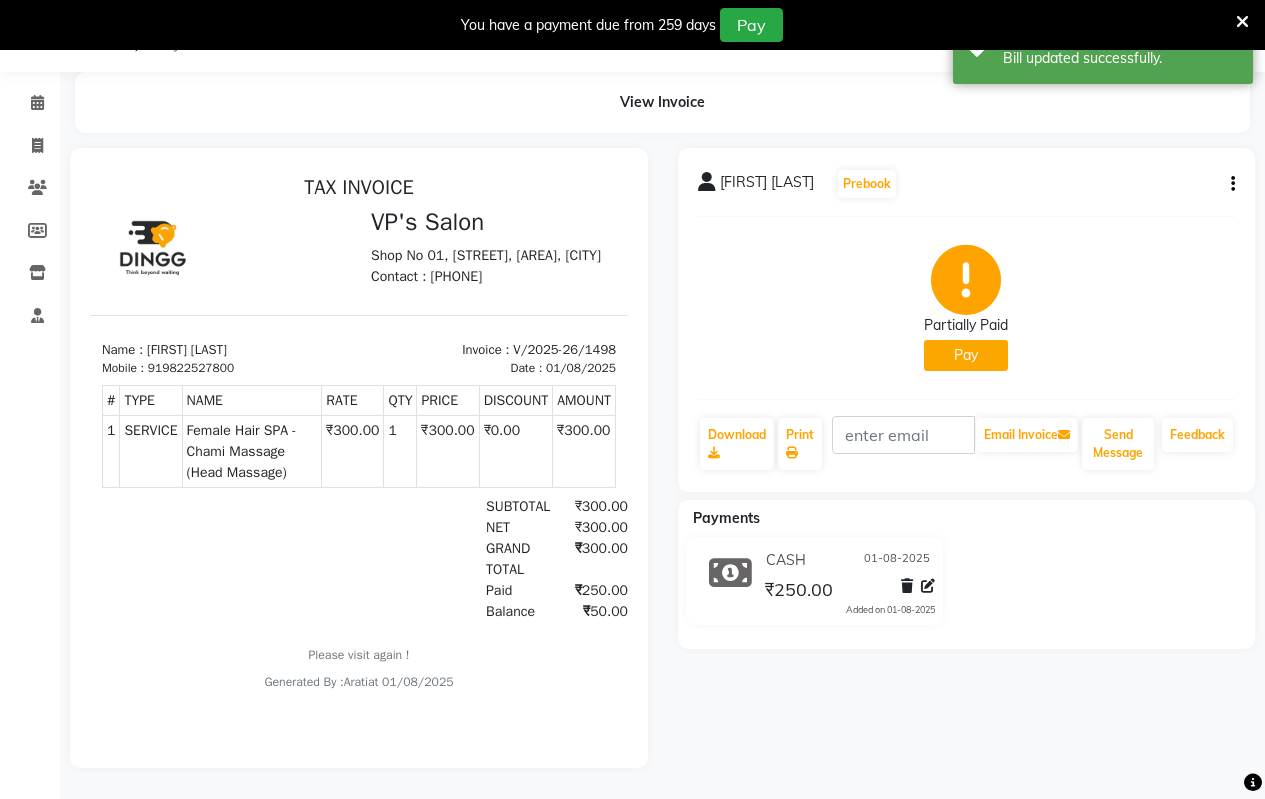 scroll, scrollTop: 0, scrollLeft: 0, axis: both 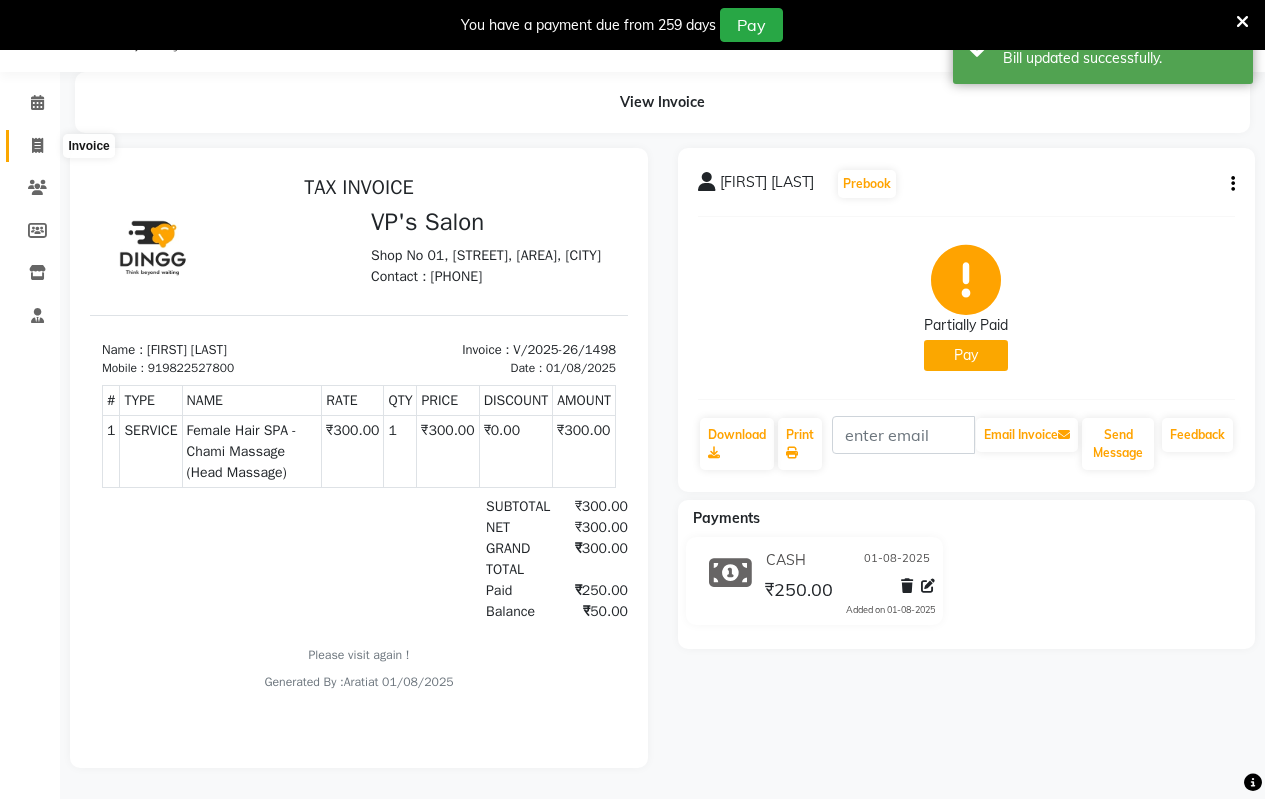 click 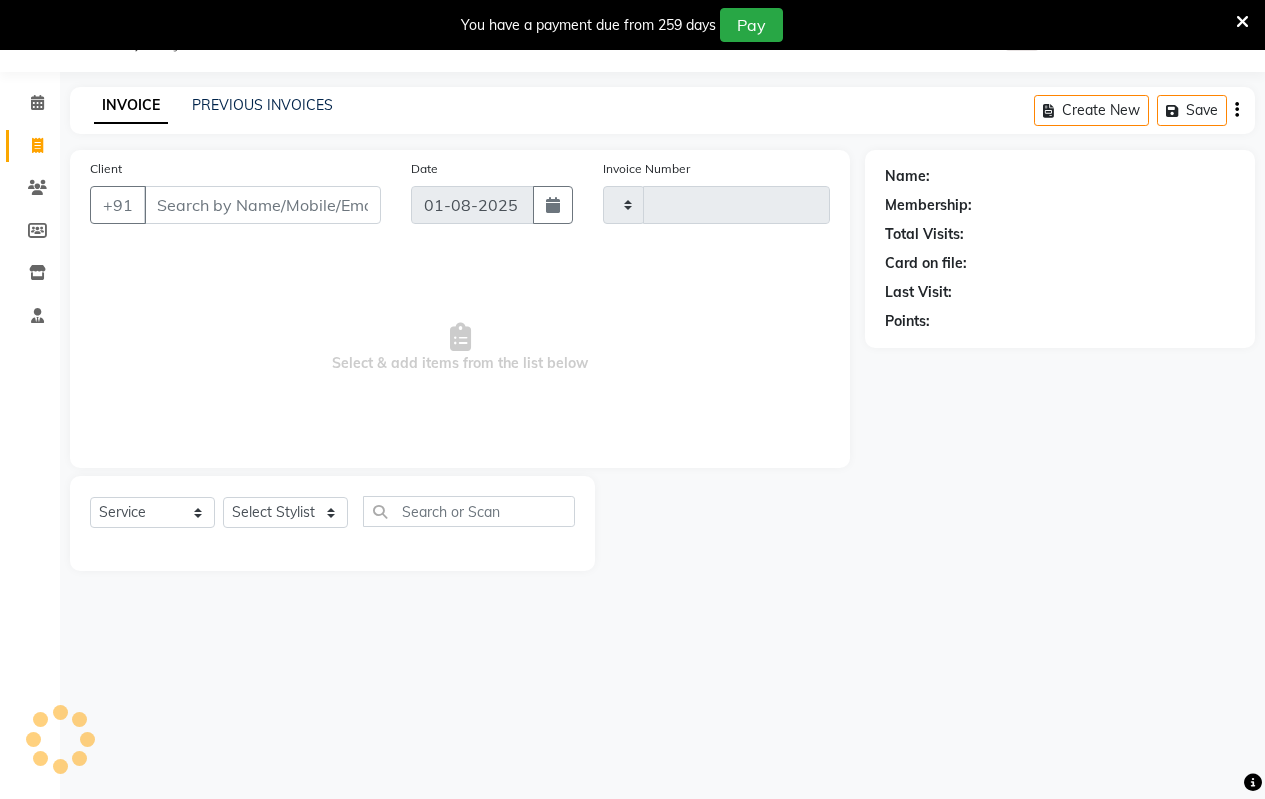 type on "1499" 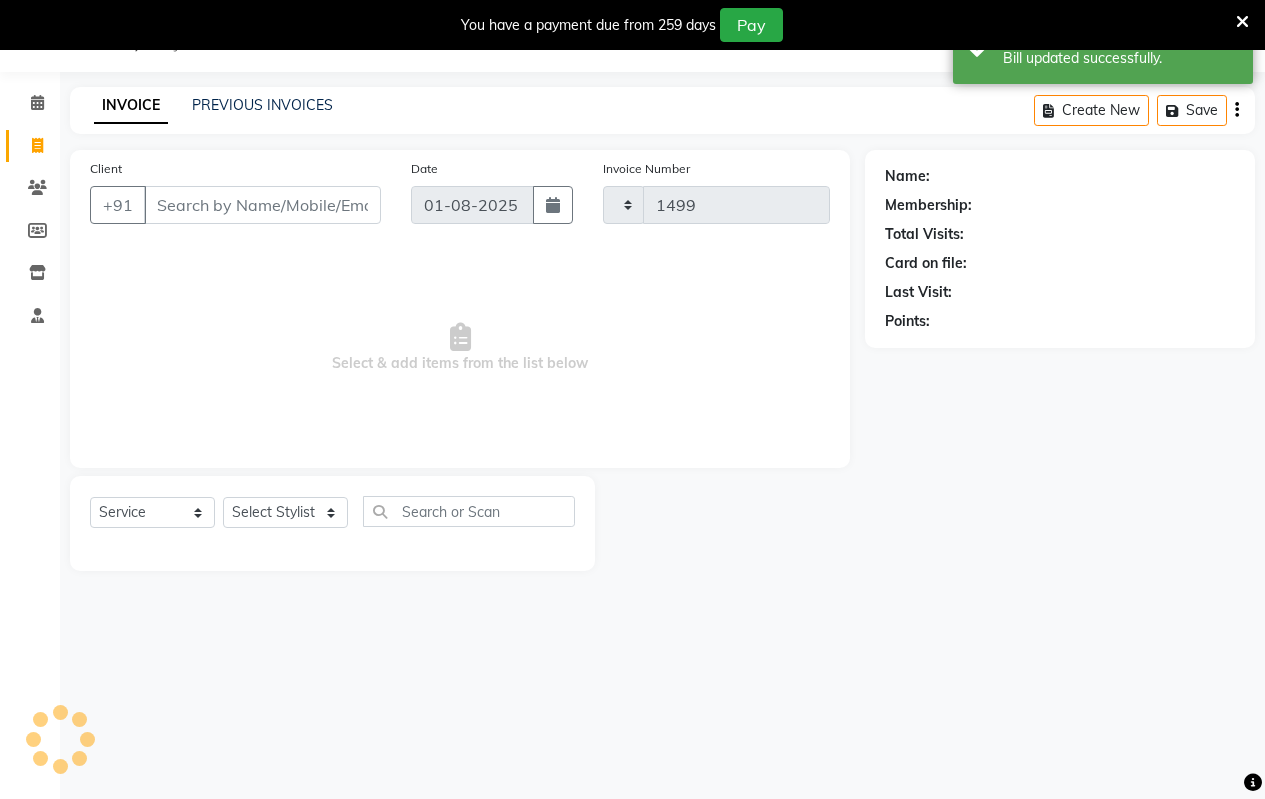 select on "4917" 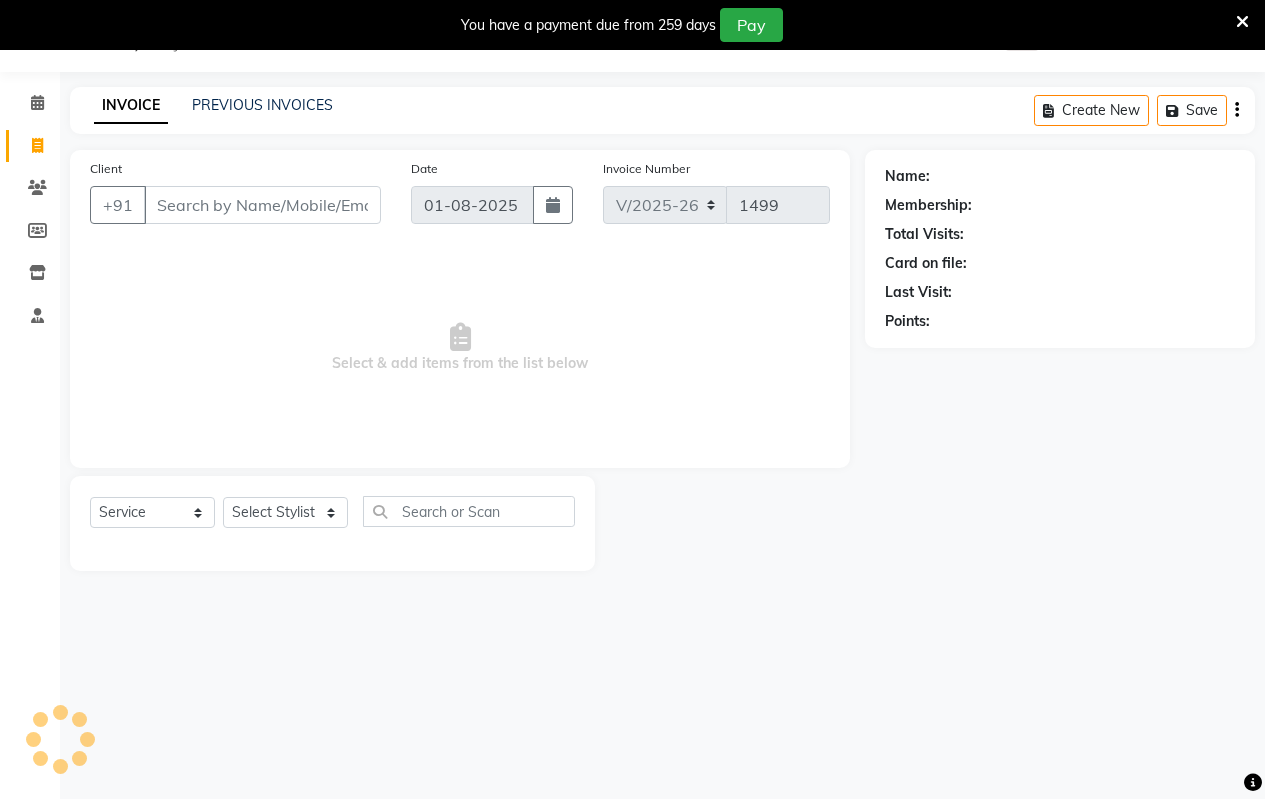 click on "Client" at bounding box center (262, 205) 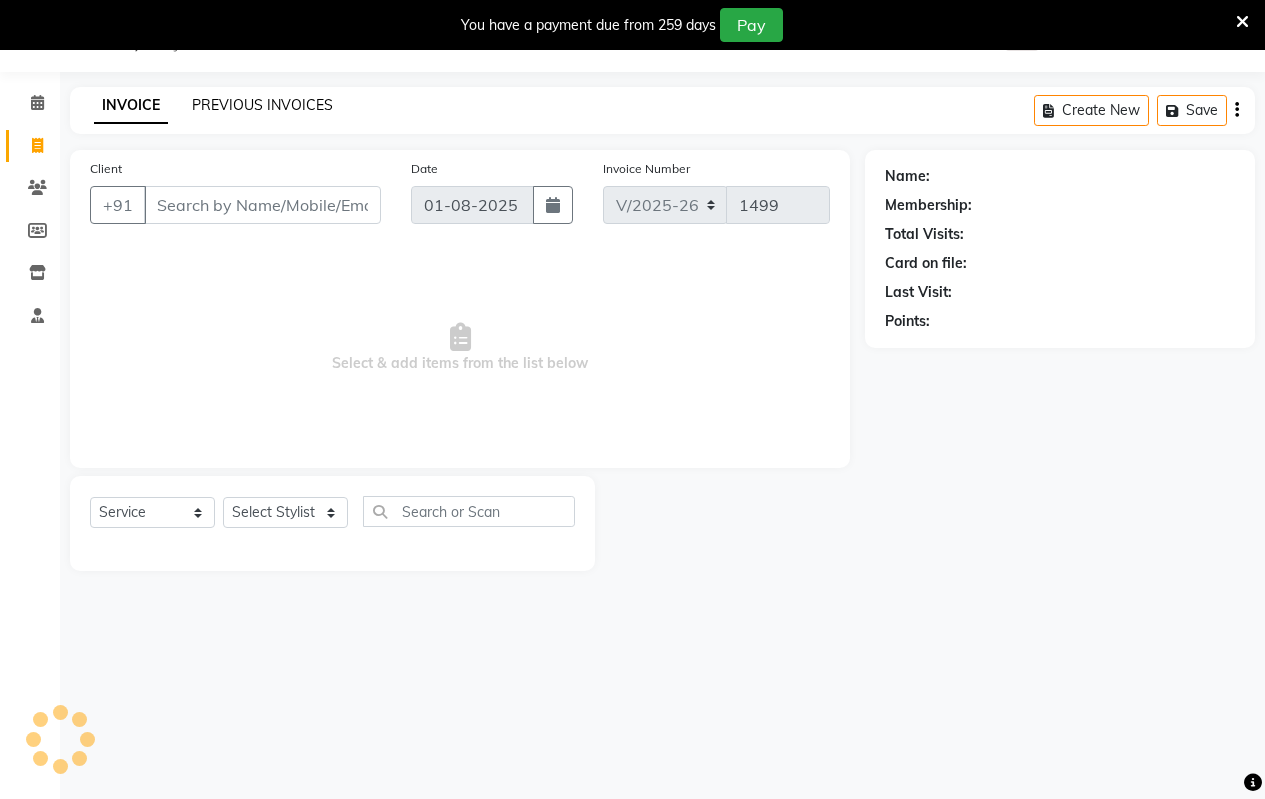 click on "PREVIOUS INVOICES" 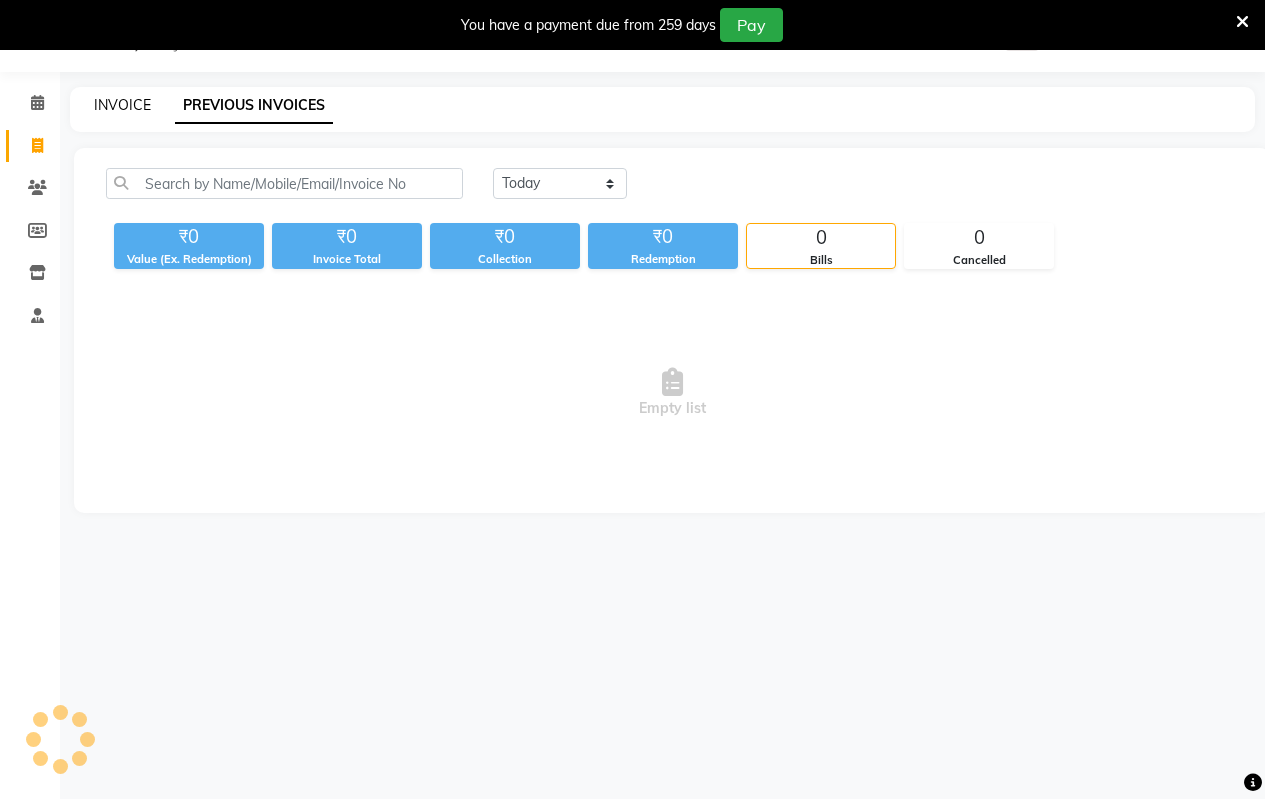 click on "INVOICE" 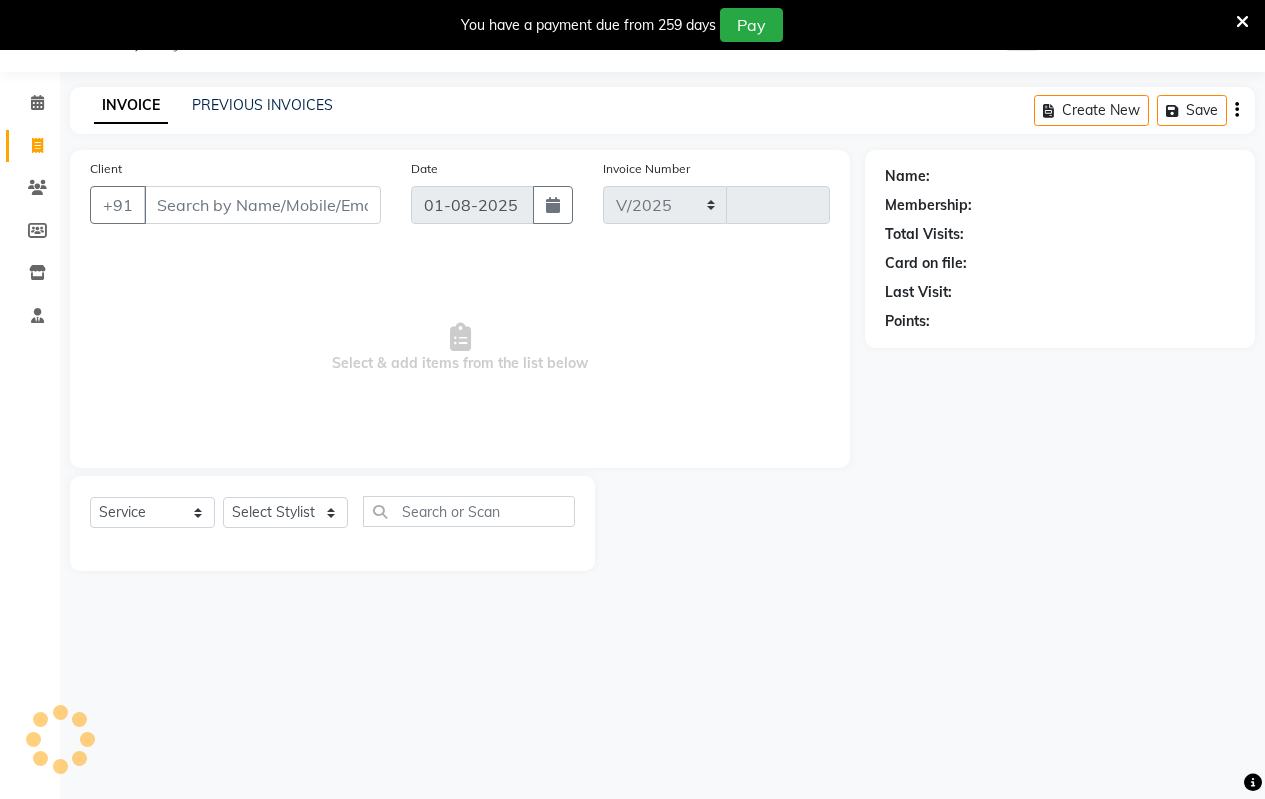 select on "4917" 